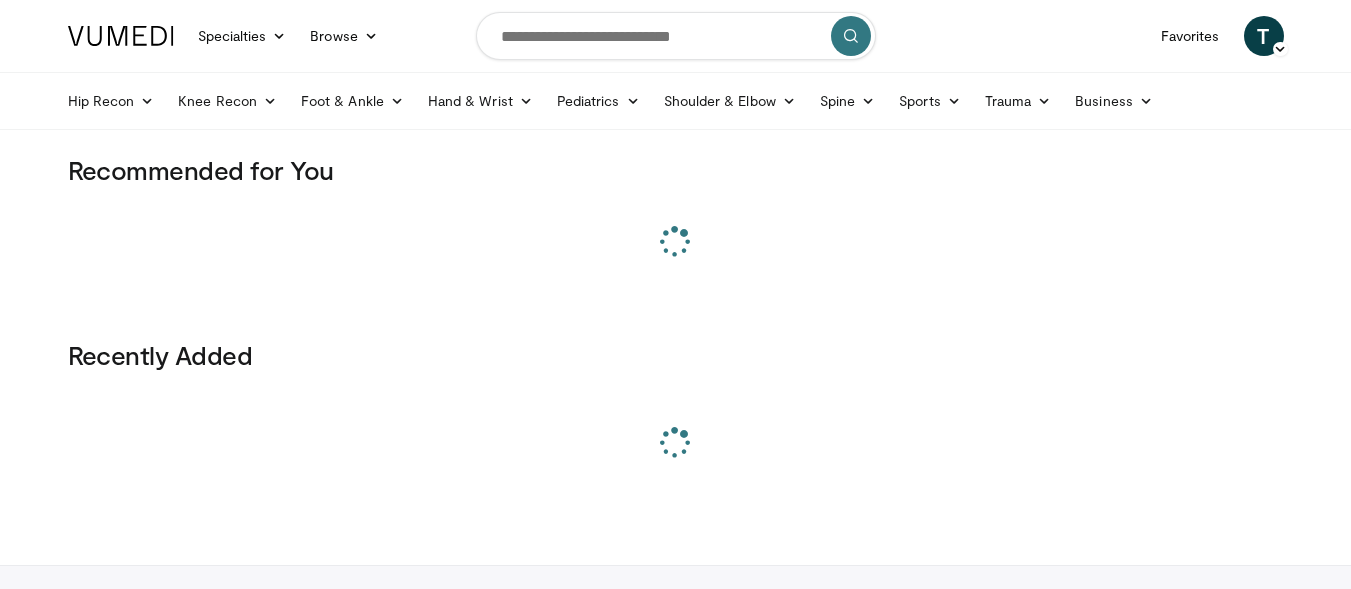 scroll, scrollTop: 0, scrollLeft: 0, axis: both 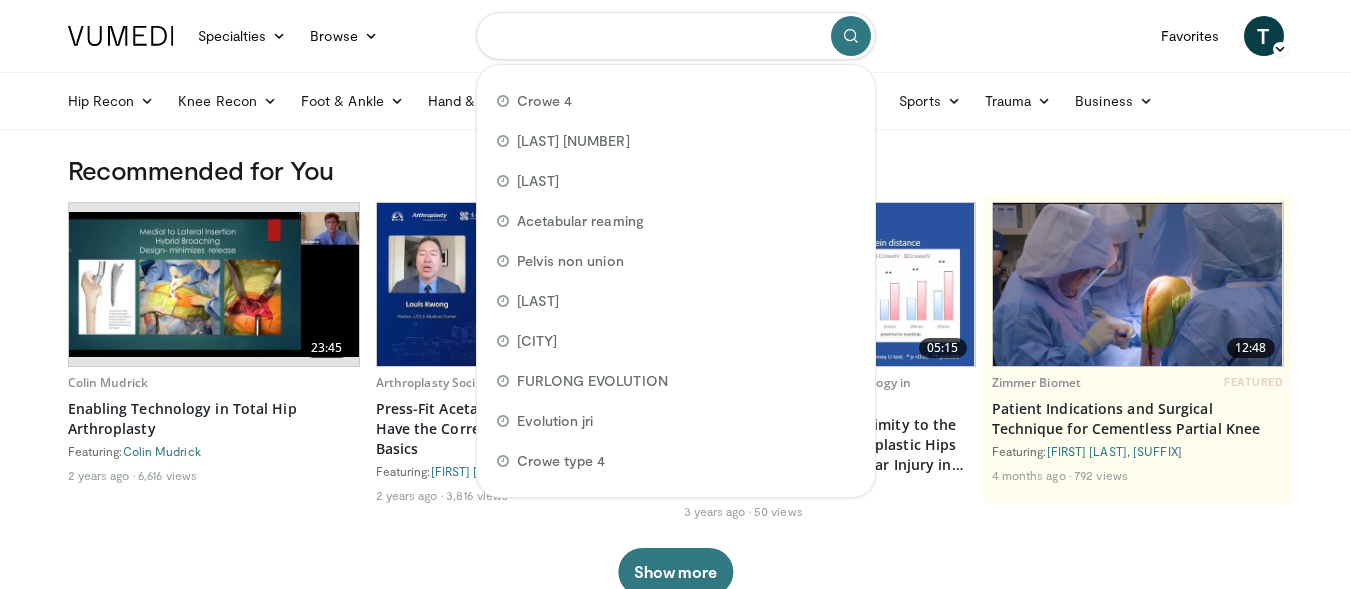 click at bounding box center [676, 36] 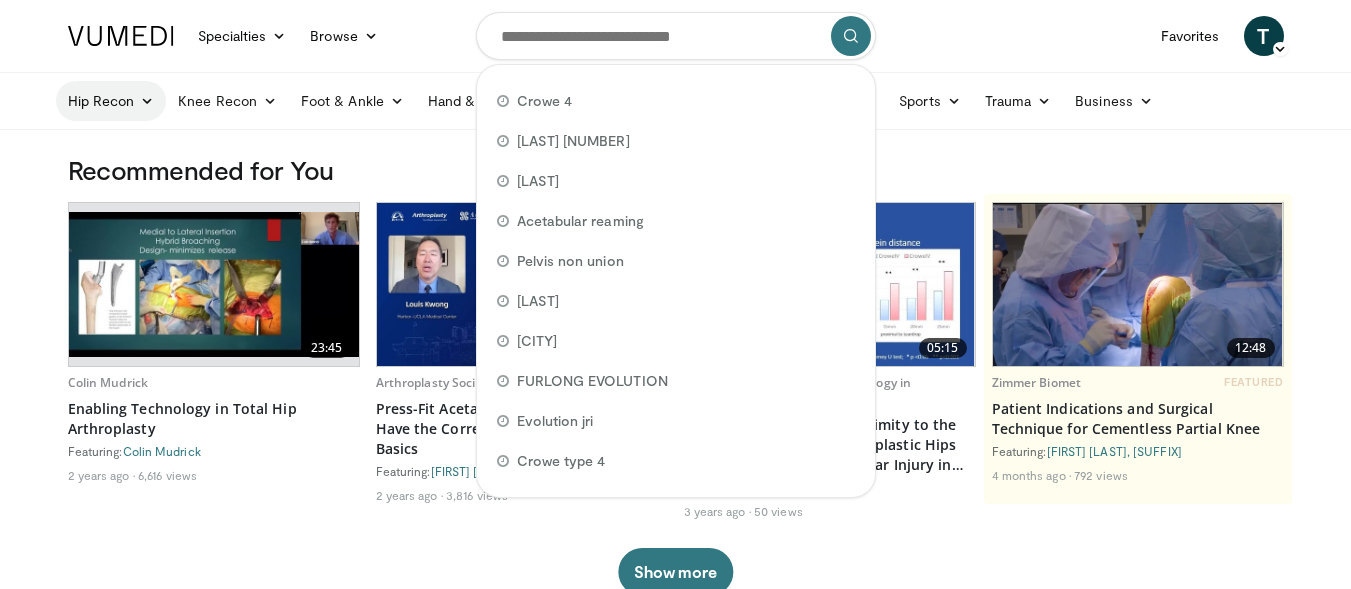 click on "Hip Recon" at bounding box center [111, 101] 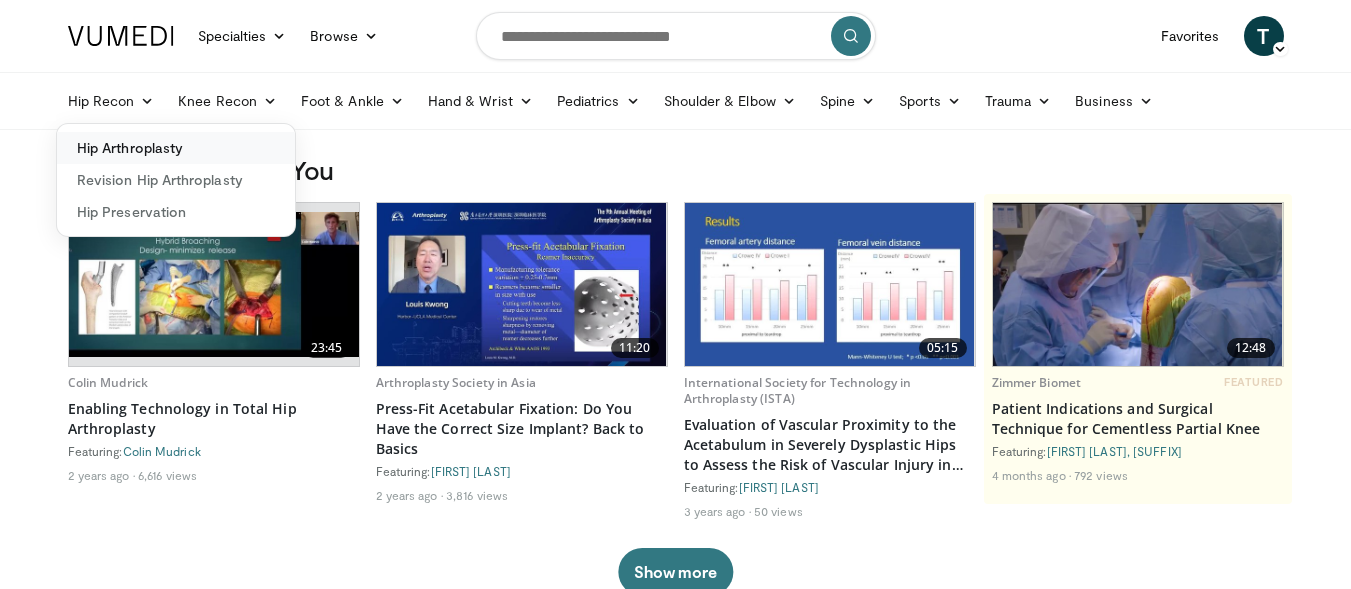 click on "Hip Arthroplasty" at bounding box center (176, 148) 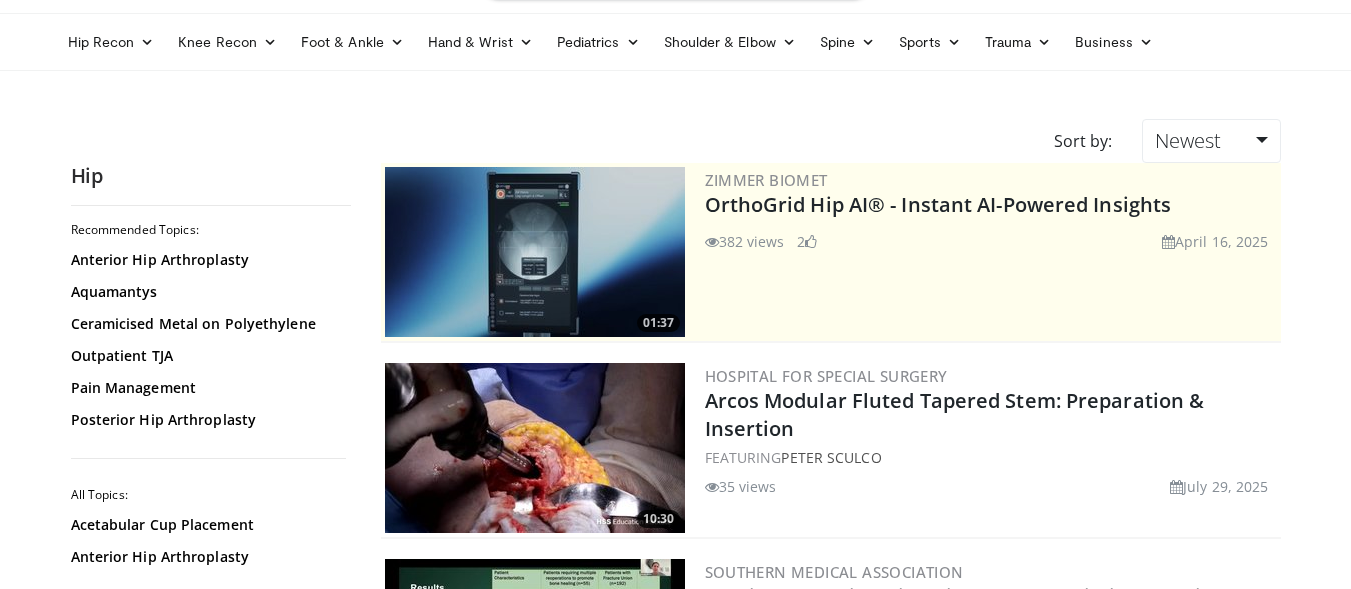 scroll, scrollTop: 64, scrollLeft: 0, axis: vertical 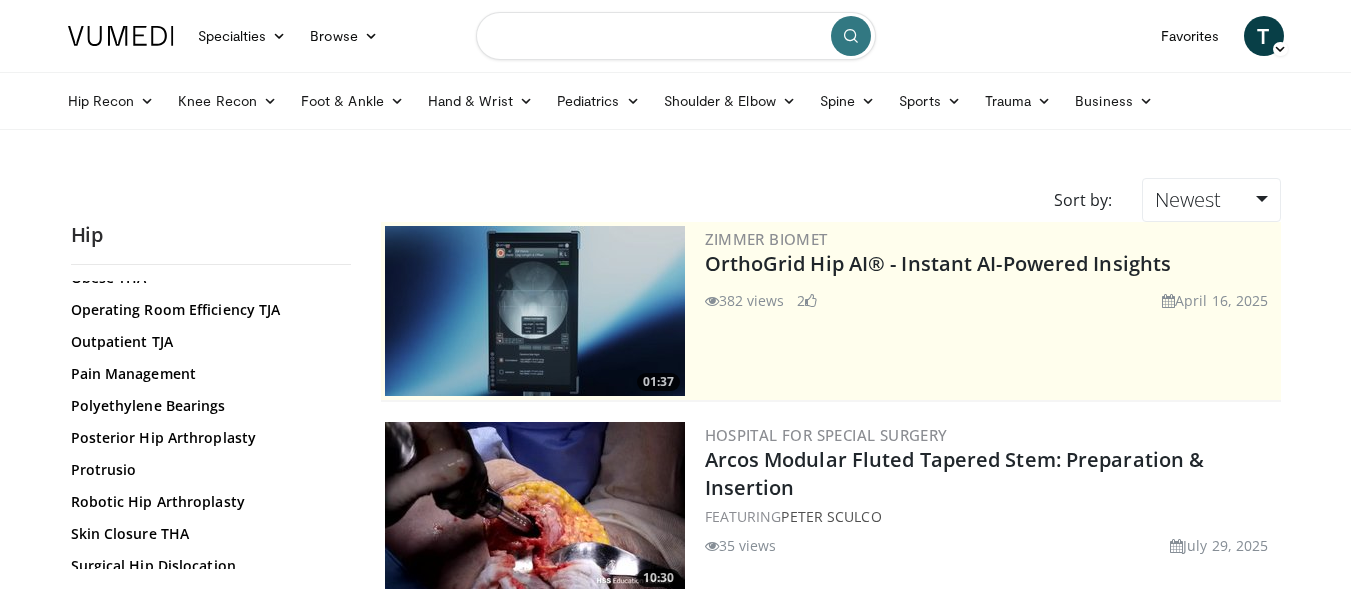 click at bounding box center (676, 36) 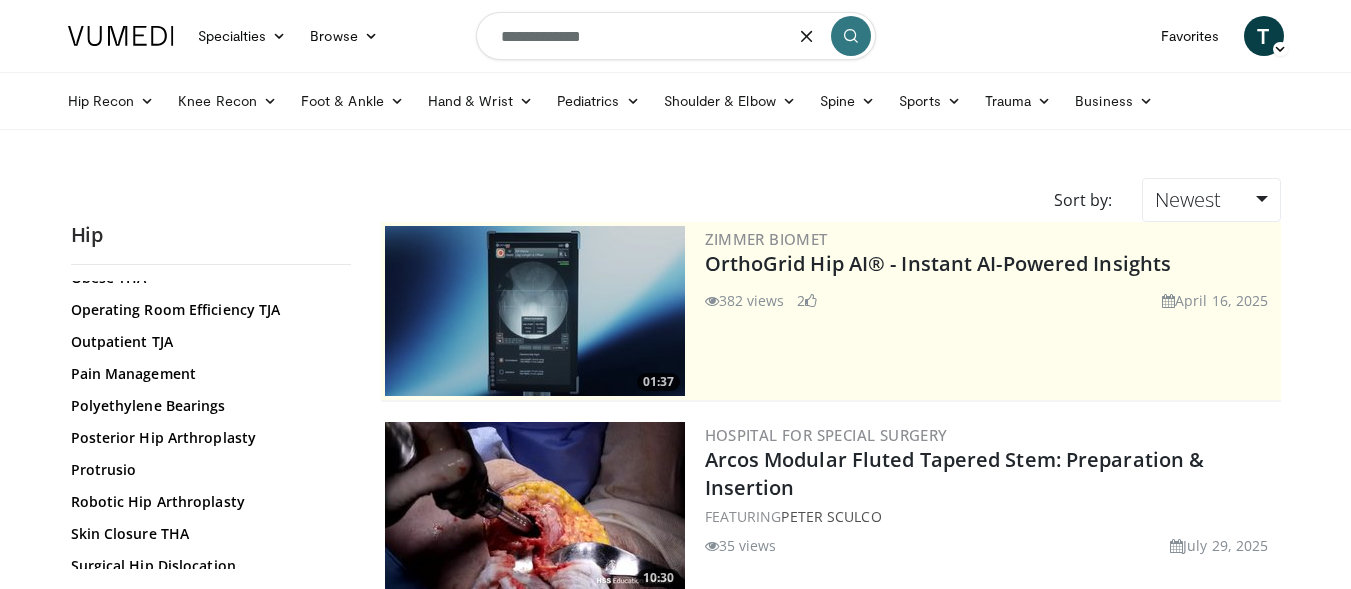 type on "**********" 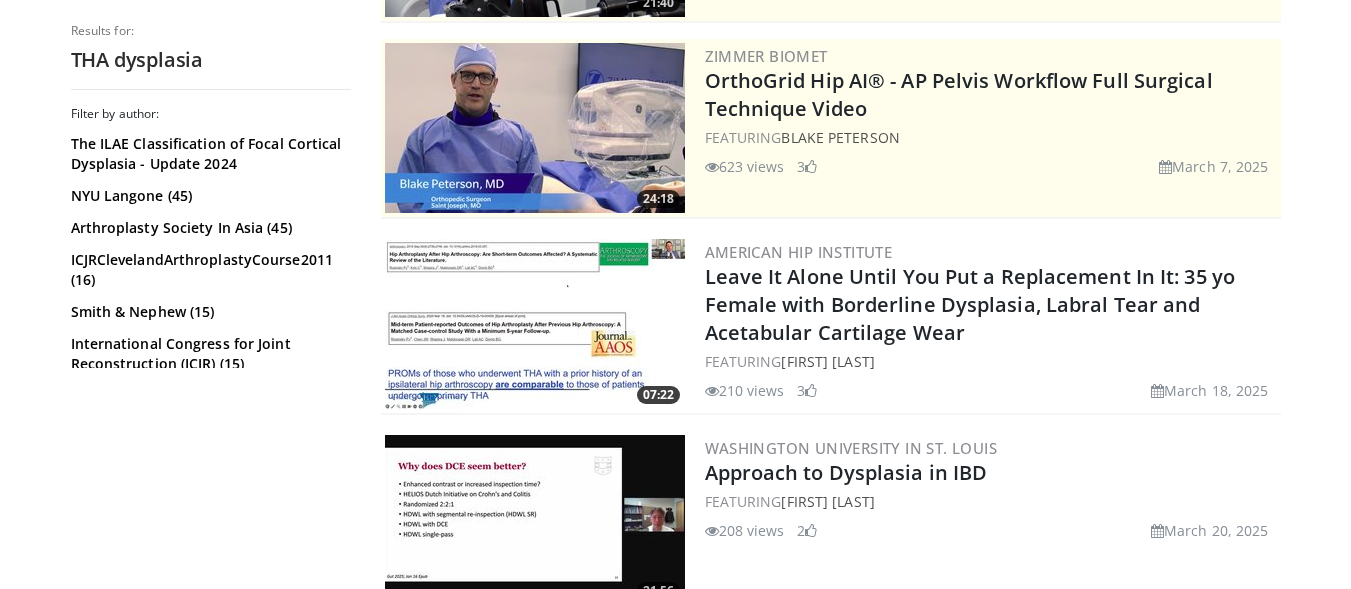 scroll, scrollTop: 0, scrollLeft: 0, axis: both 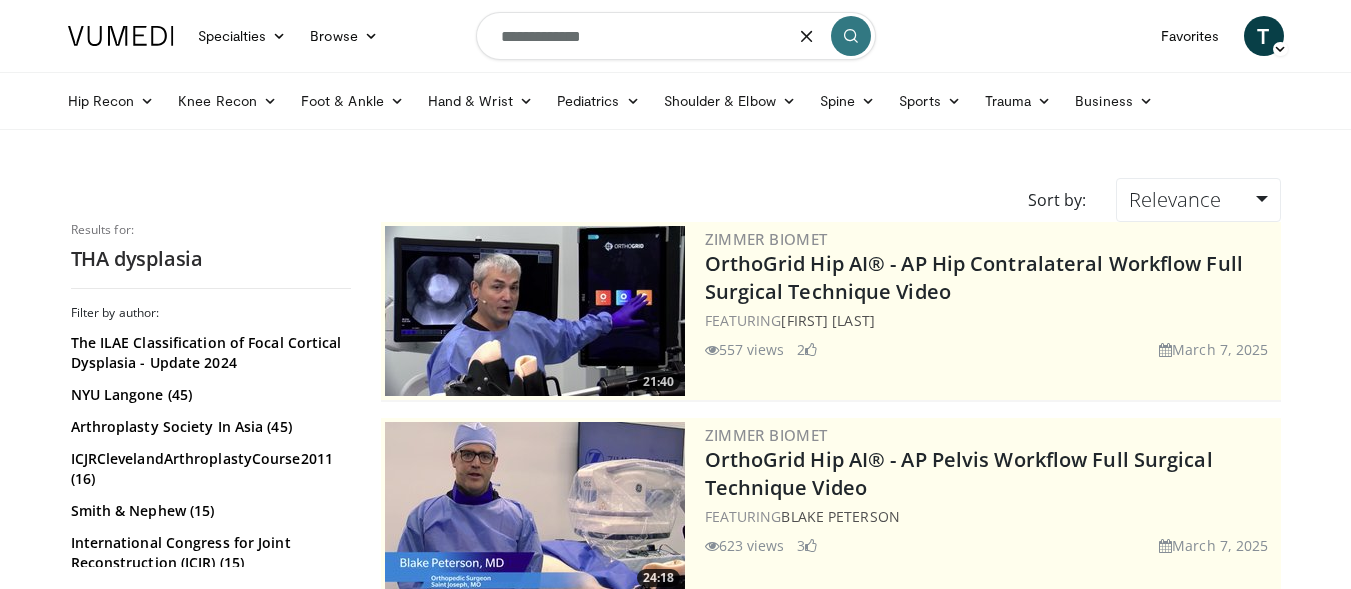 drag, startPoint x: 533, startPoint y: 37, endPoint x: 434, endPoint y: 40, distance: 99.04544 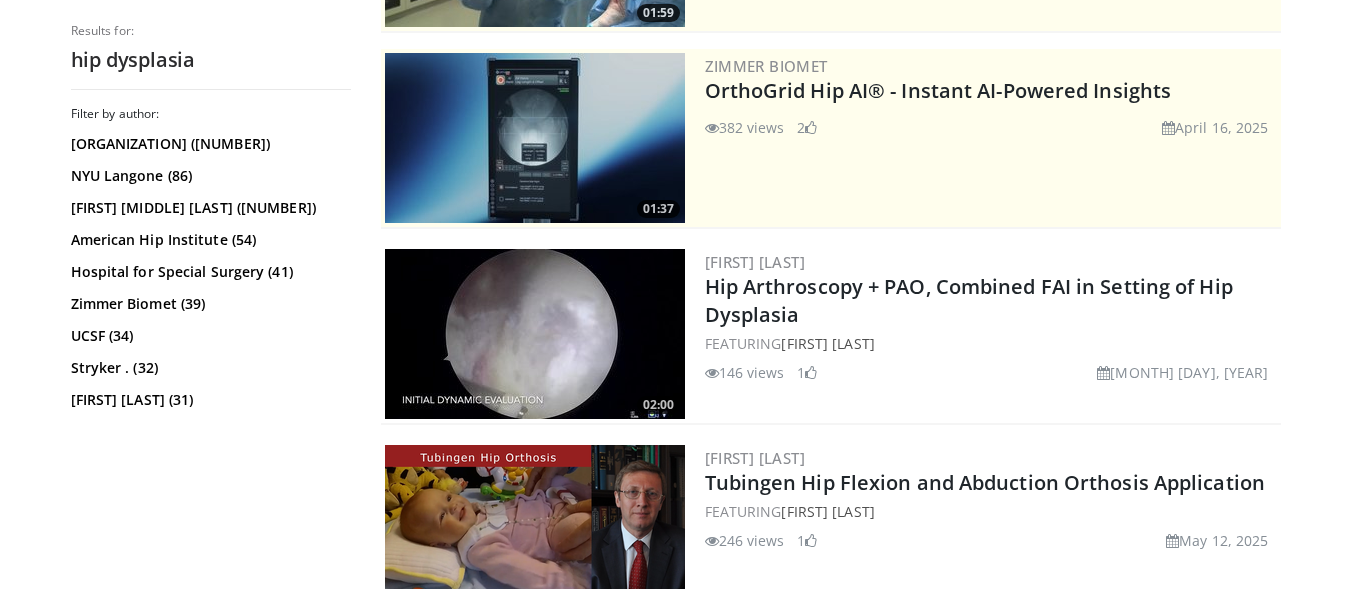 scroll, scrollTop: 0, scrollLeft: 0, axis: both 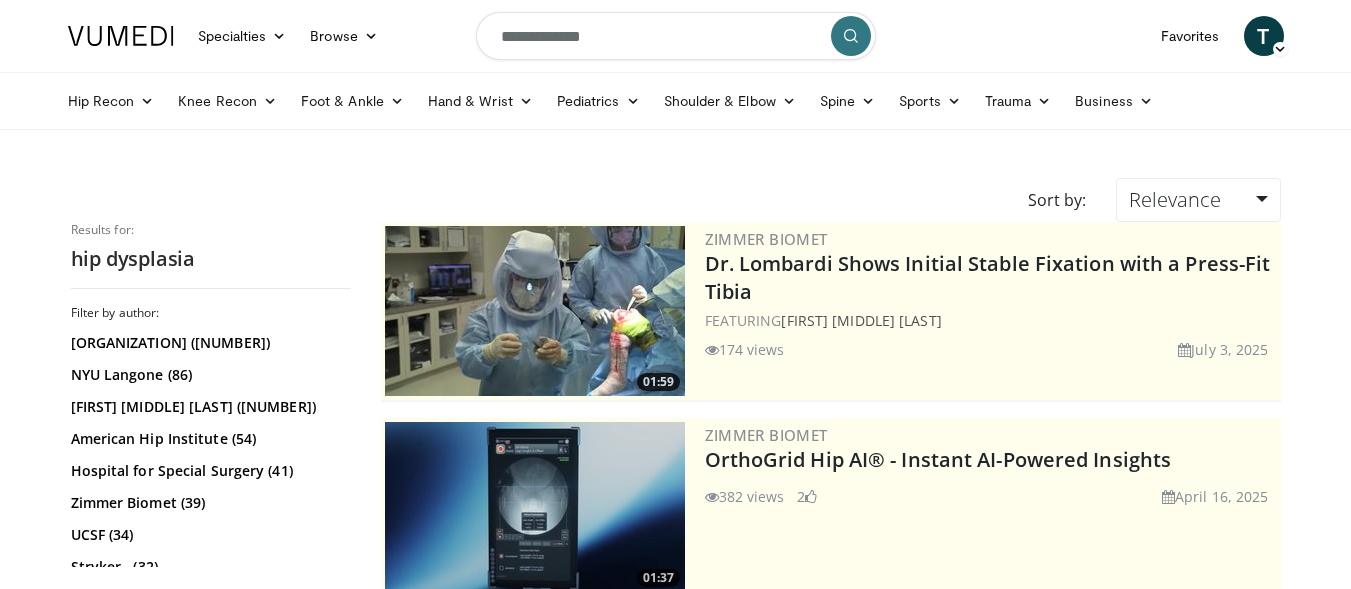 click on "**********" at bounding box center (676, 36) 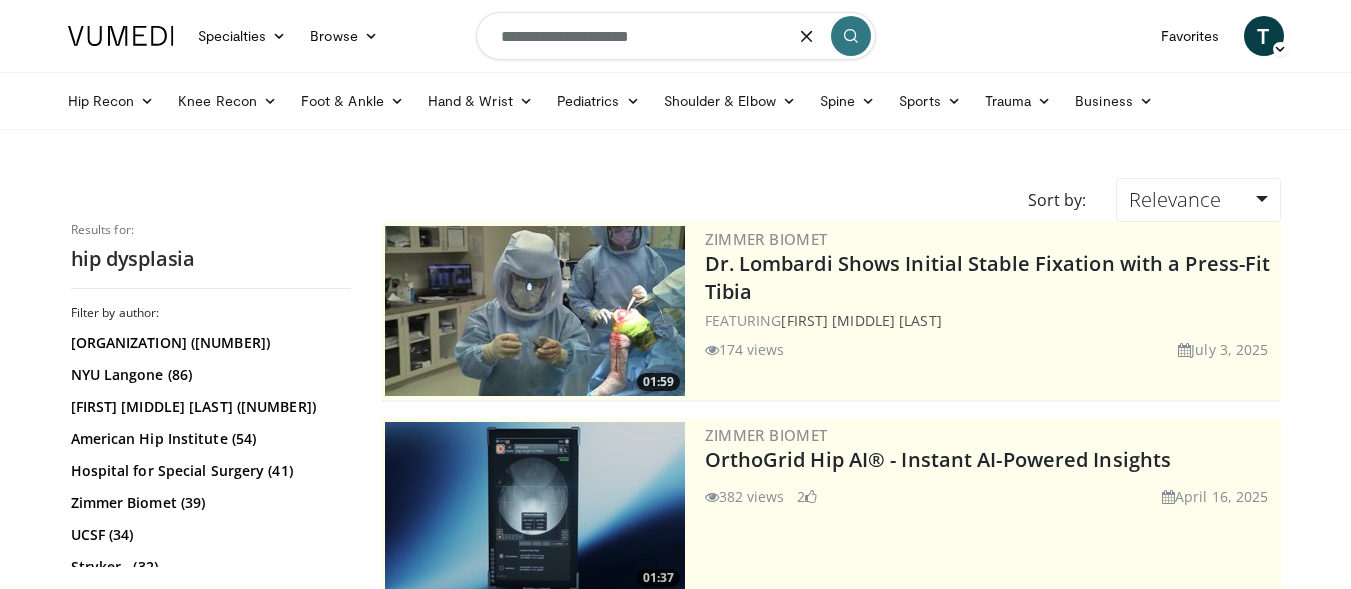 type on "**********" 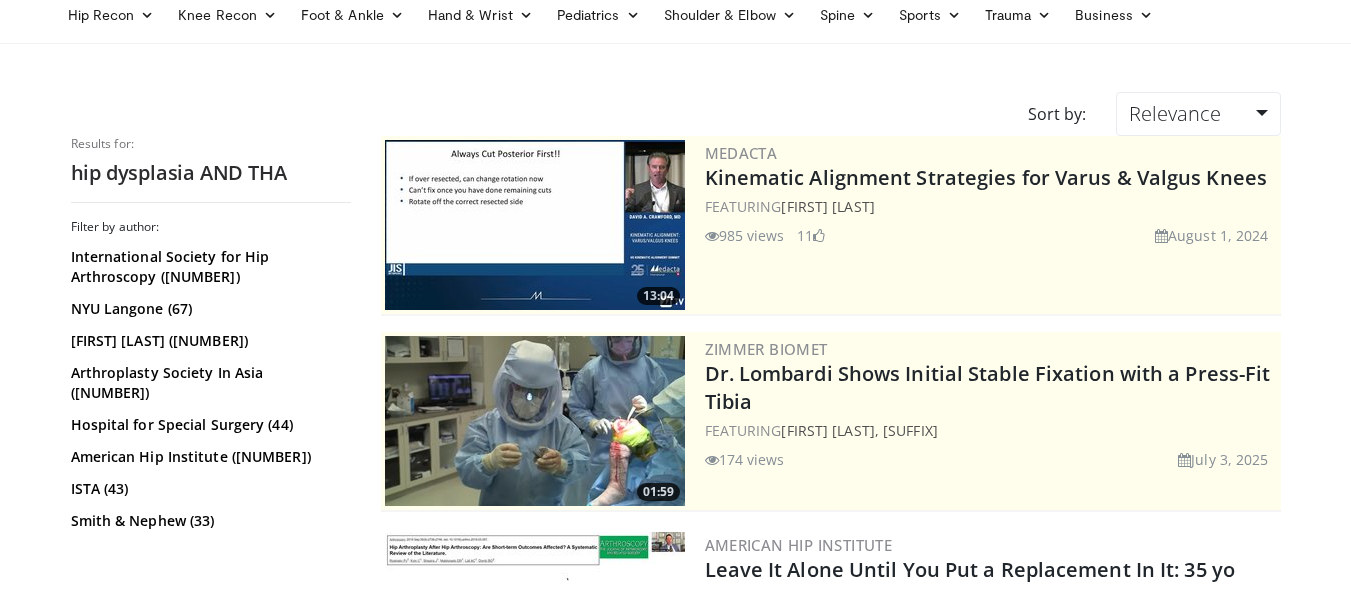scroll, scrollTop: 88, scrollLeft: 0, axis: vertical 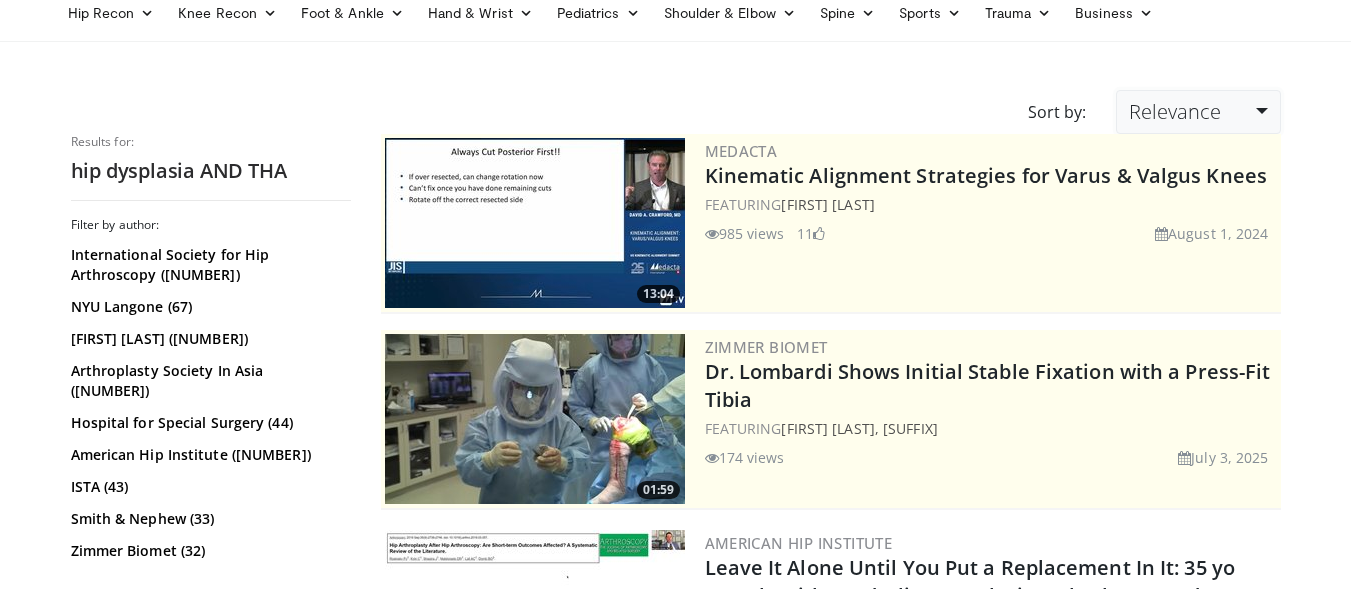click on "Relevance" at bounding box center [1175, 111] 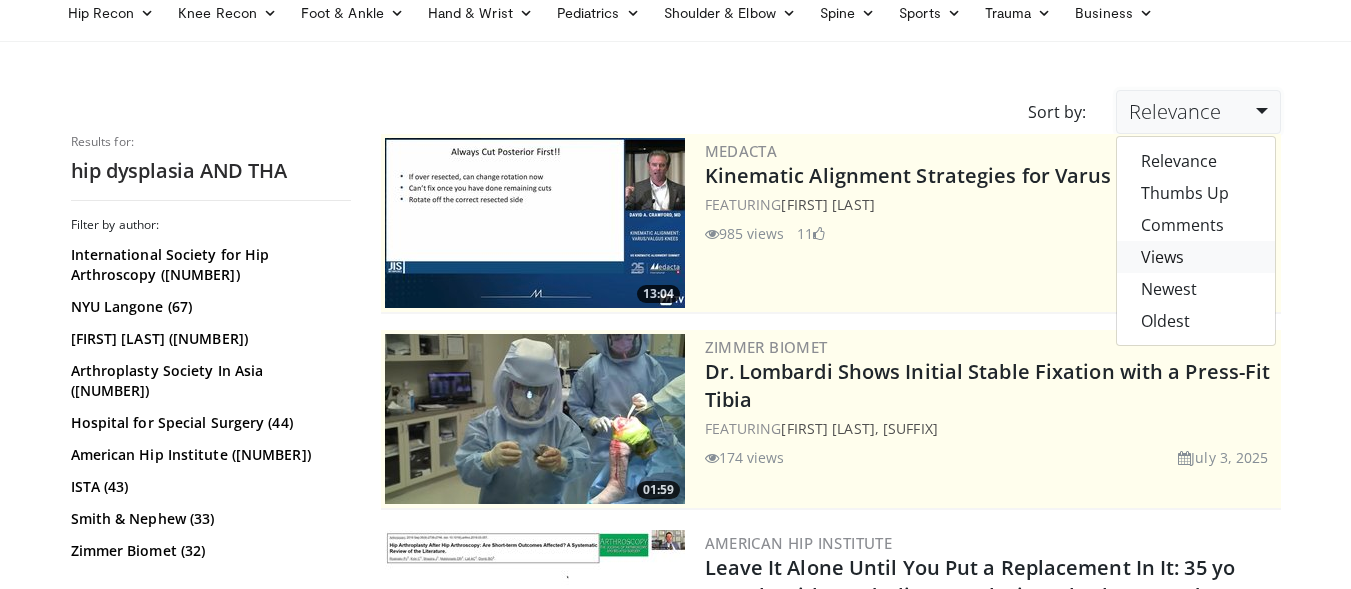 click on "Views" at bounding box center [1196, 257] 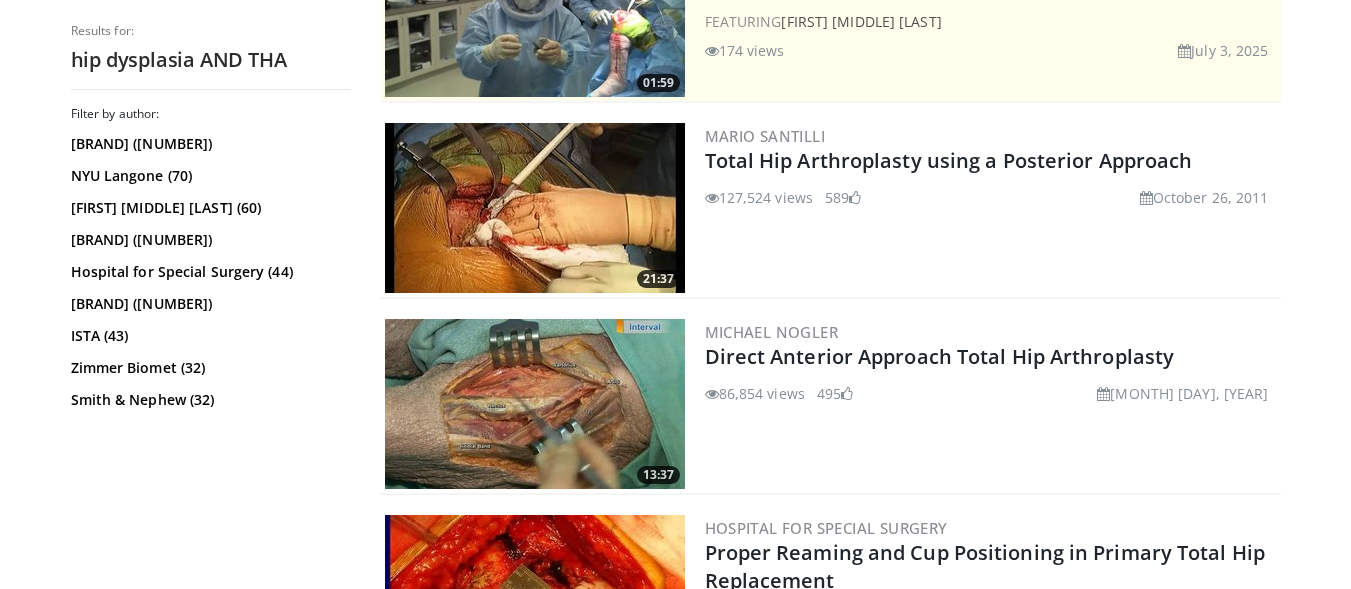 scroll, scrollTop: 0, scrollLeft: 0, axis: both 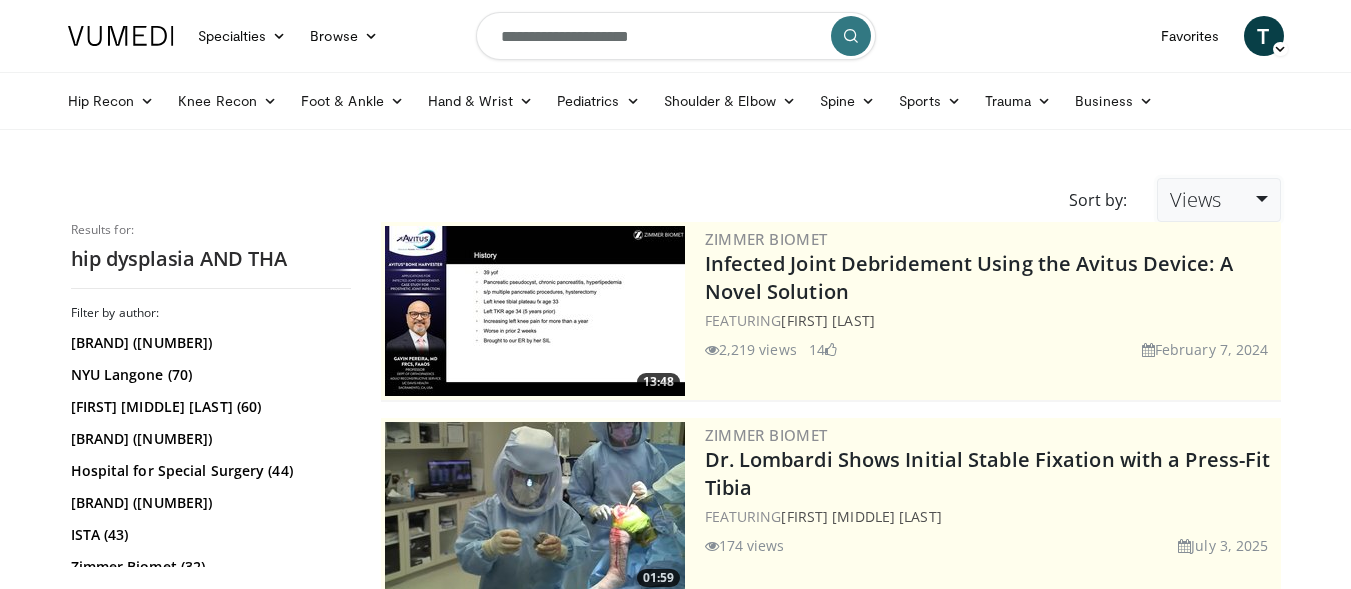 click on "Views" at bounding box center (1195, 199) 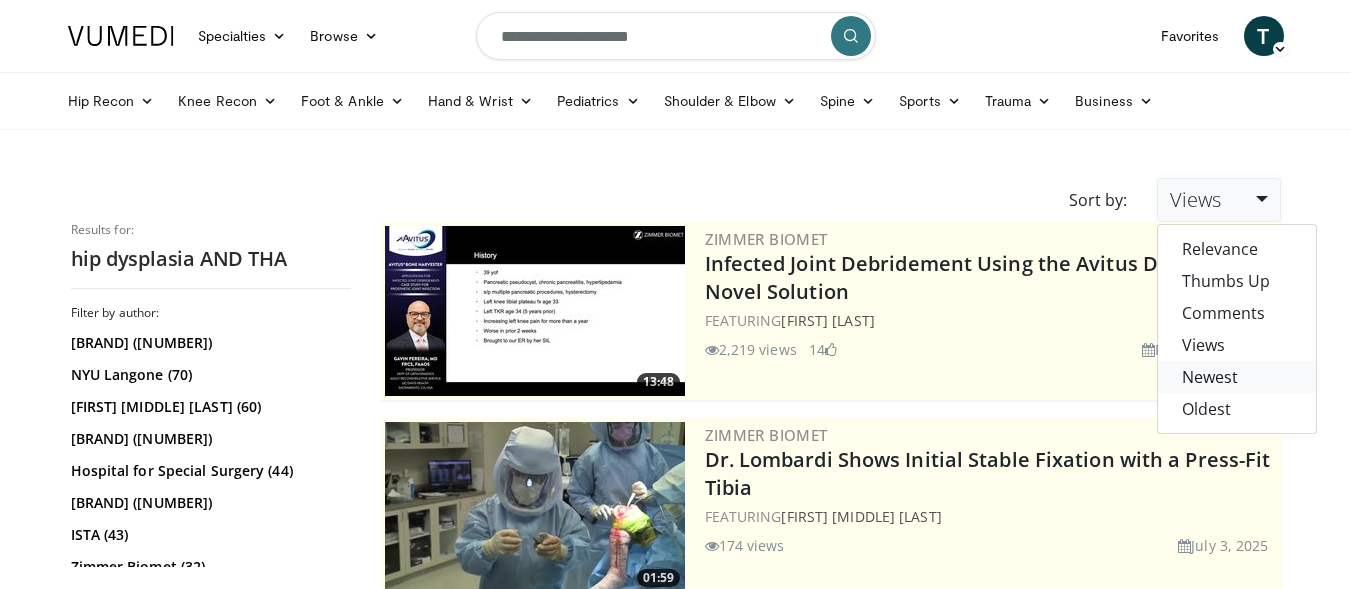 click on "Newest" at bounding box center (1237, 377) 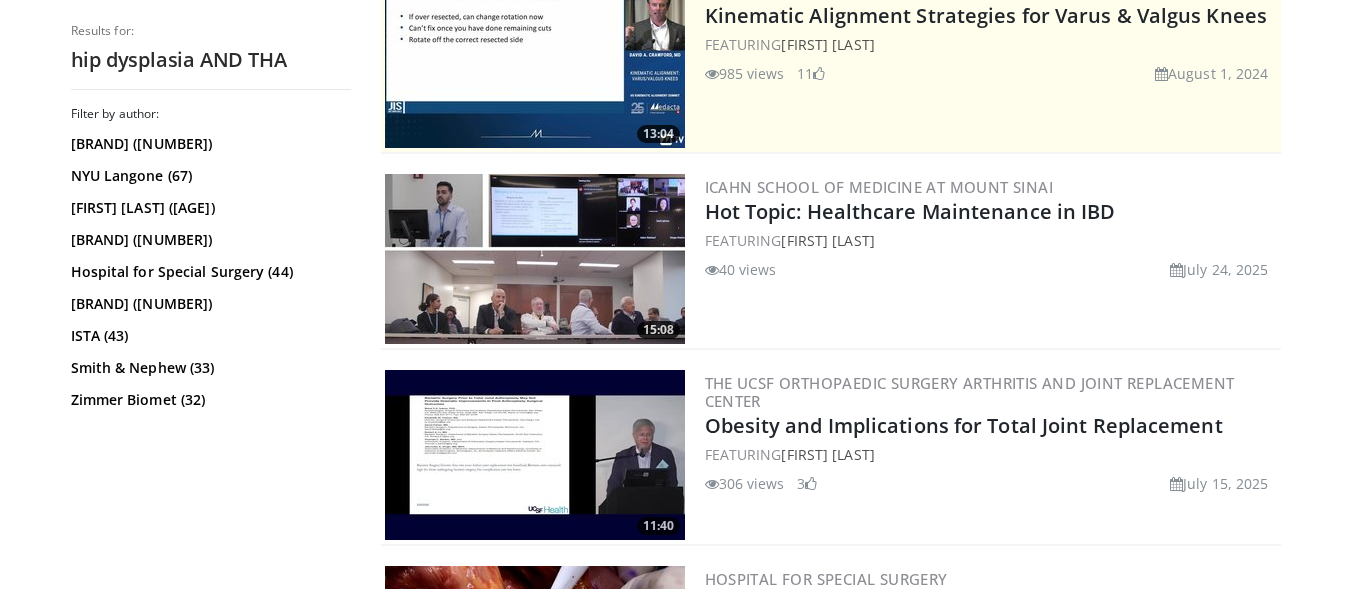 scroll, scrollTop: 0, scrollLeft: 0, axis: both 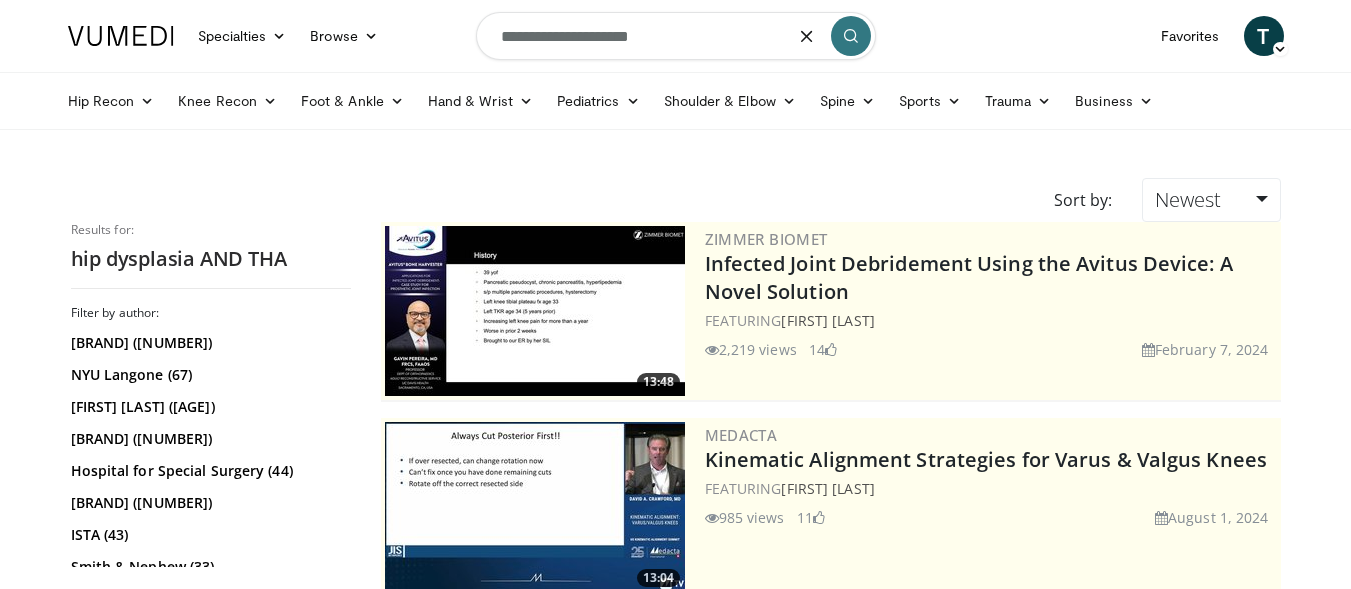 drag, startPoint x: 670, startPoint y: 25, endPoint x: 600, endPoint y: 31, distance: 70.256676 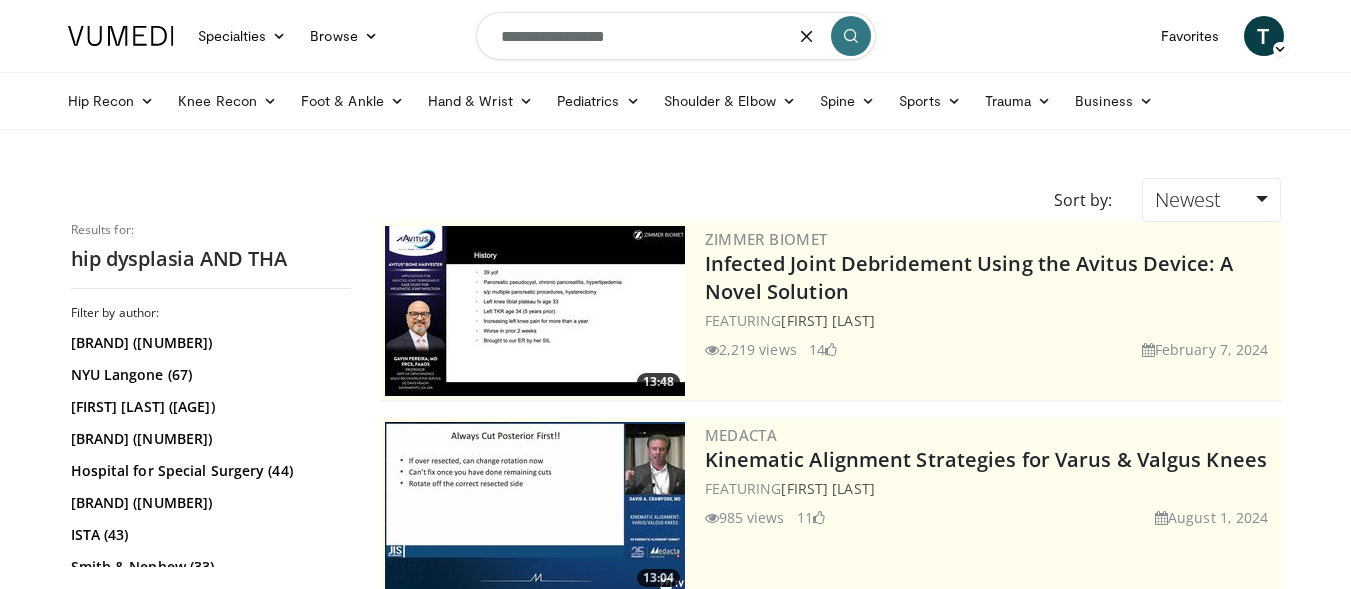 type on "**********" 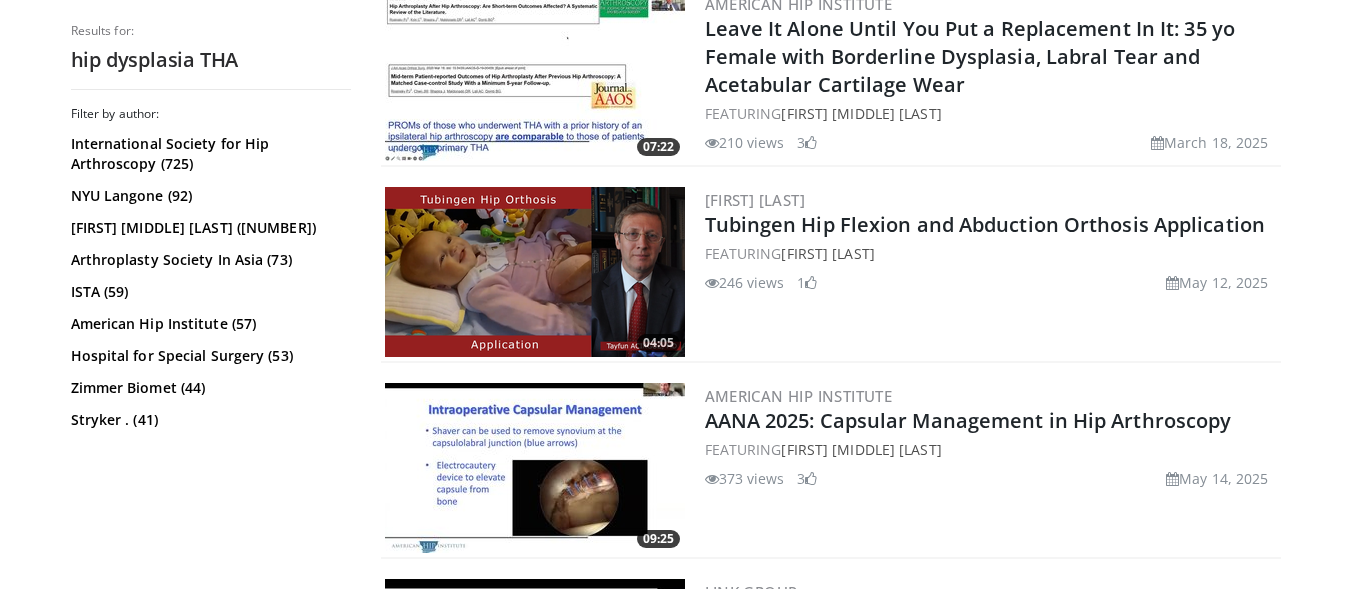 scroll, scrollTop: 0, scrollLeft: 0, axis: both 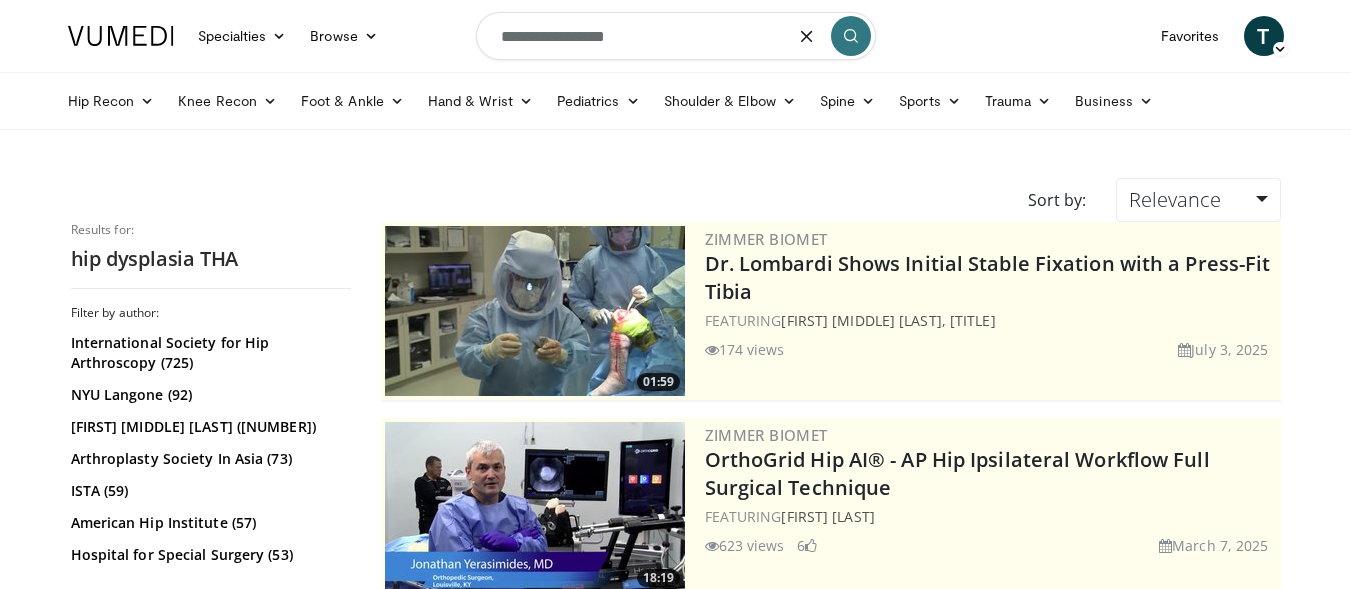 click on "**********" at bounding box center (676, 36) 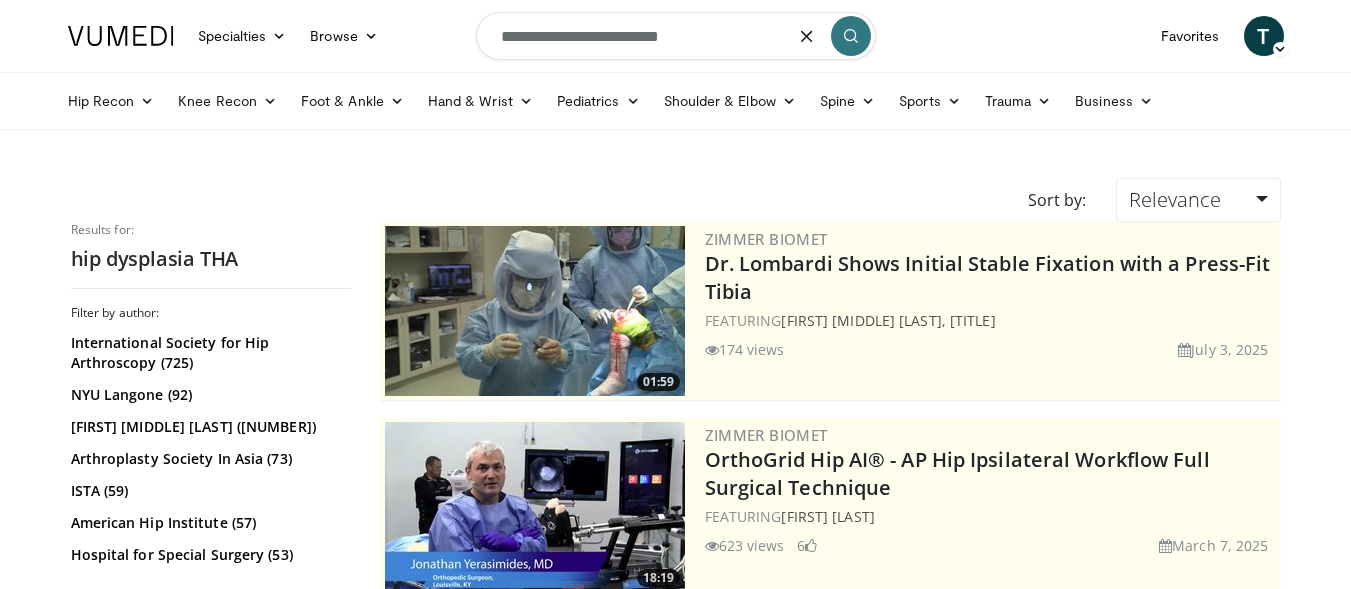 type on "**********" 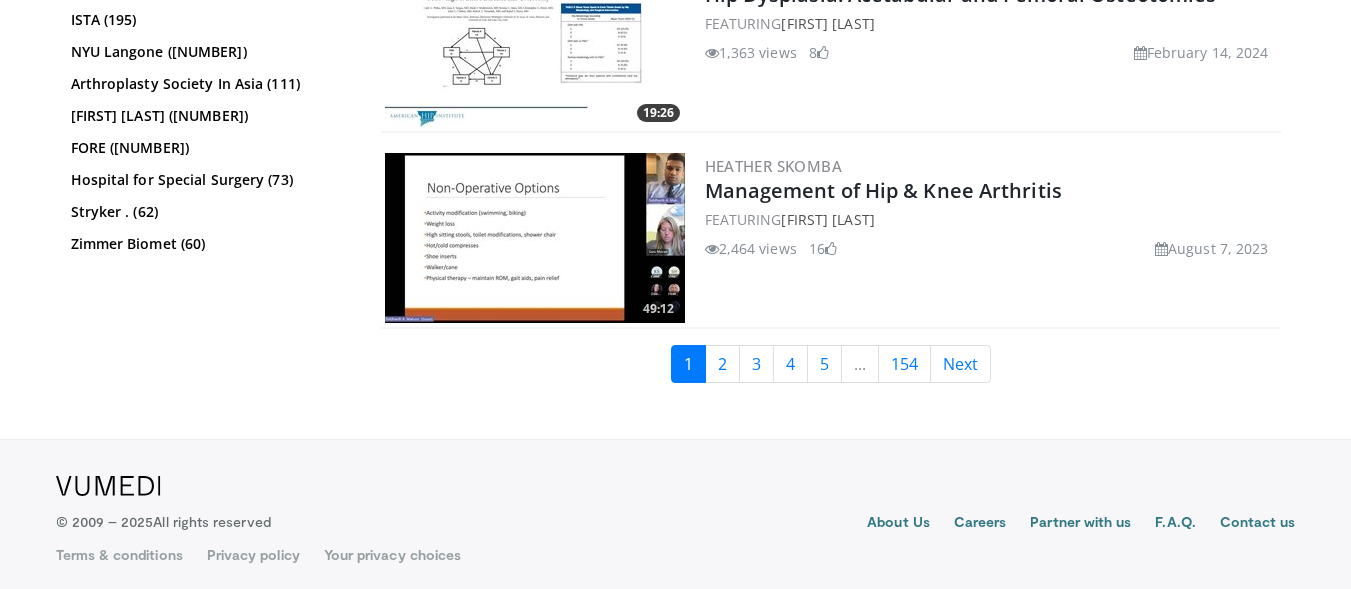 scroll, scrollTop: 5171, scrollLeft: 0, axis: vertical 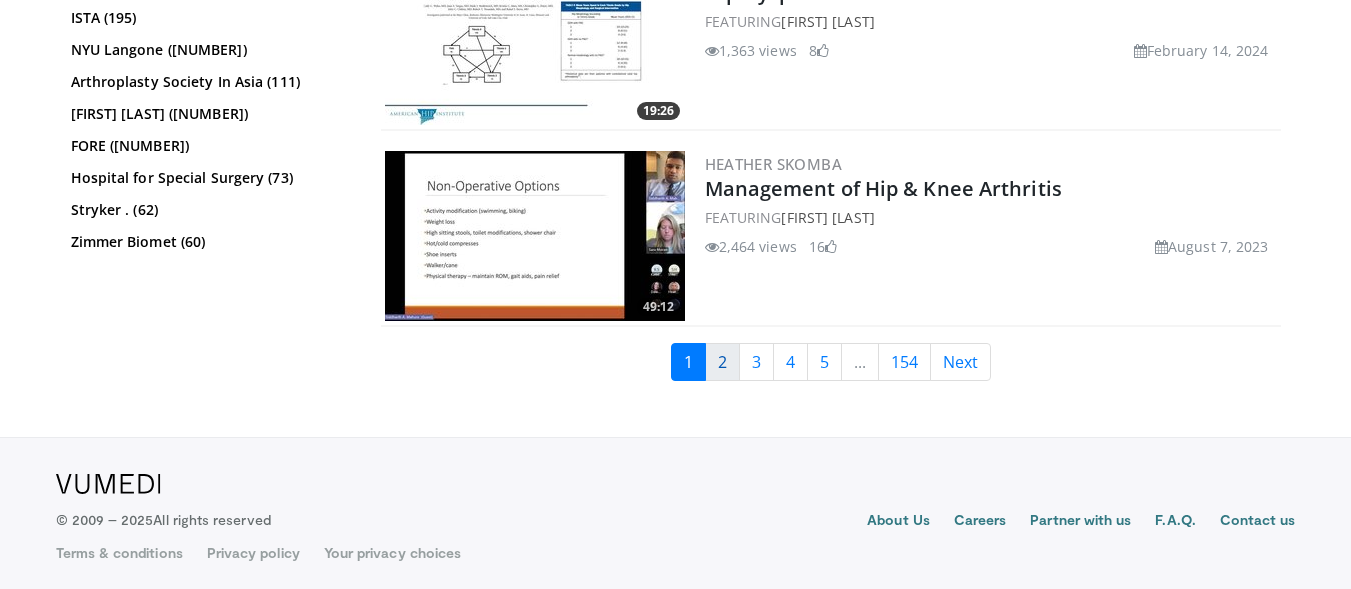 click on "2" at bounding box center (722, 362) 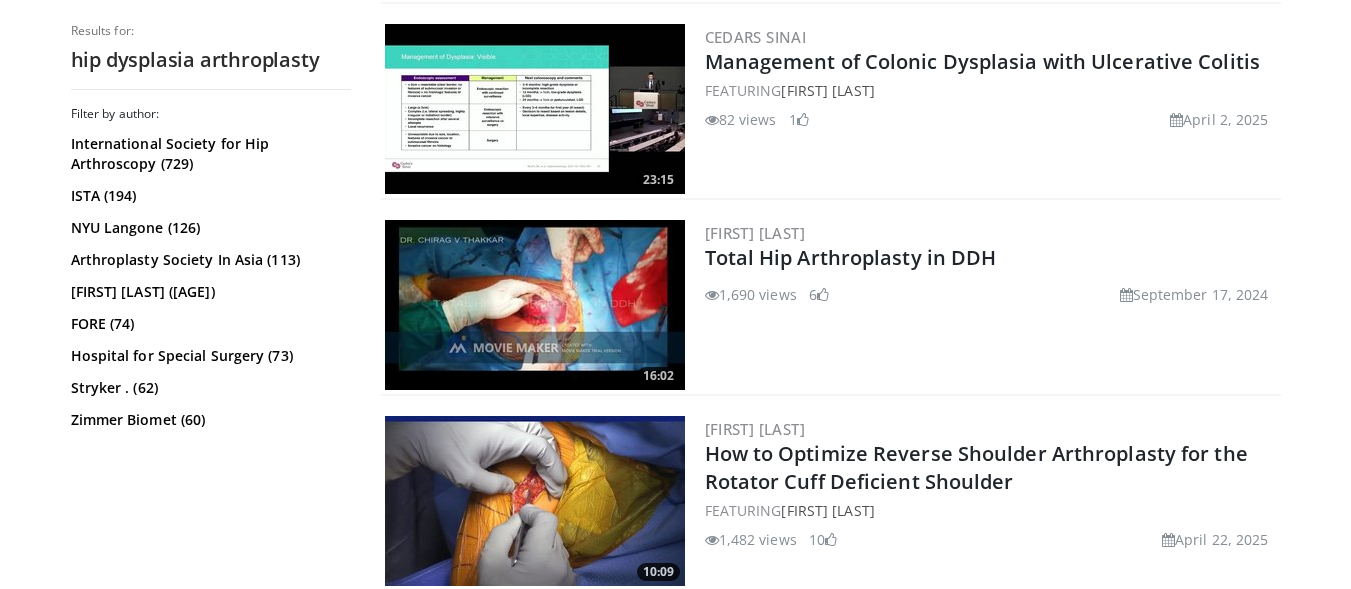 scroll, scrollTop: 3731, scrollLeft: 0, axis: vertical 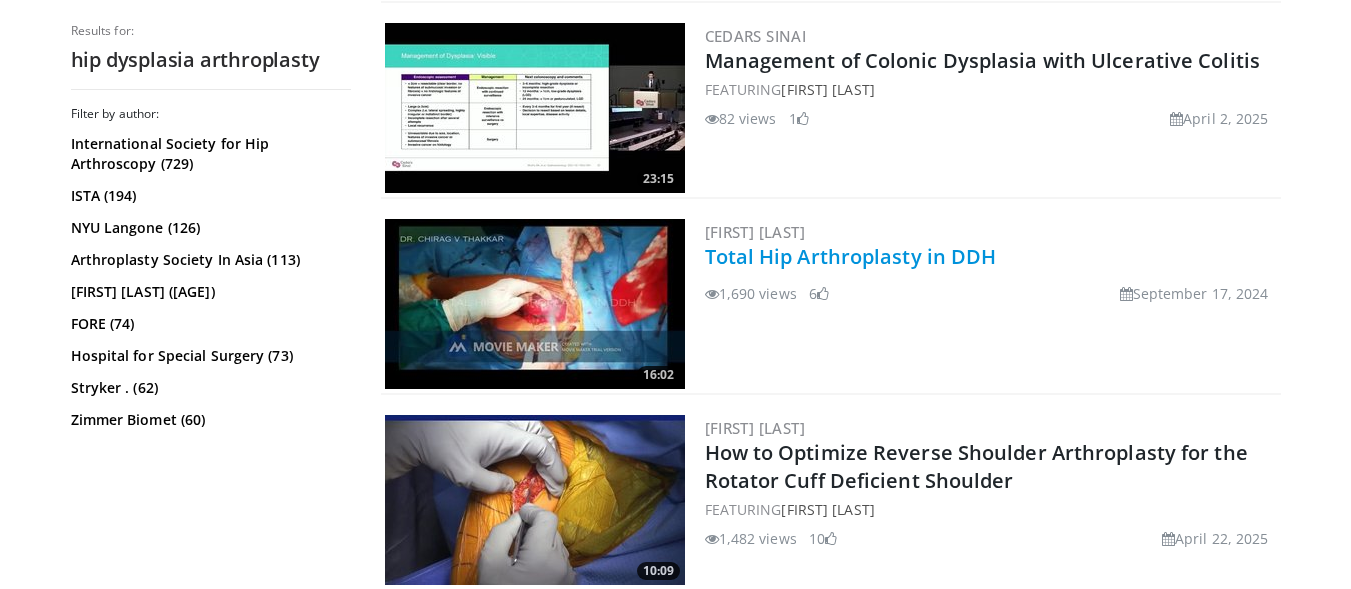 click on "Total Hip Arthroplasty in DDH" at bounding box center (851, 256) 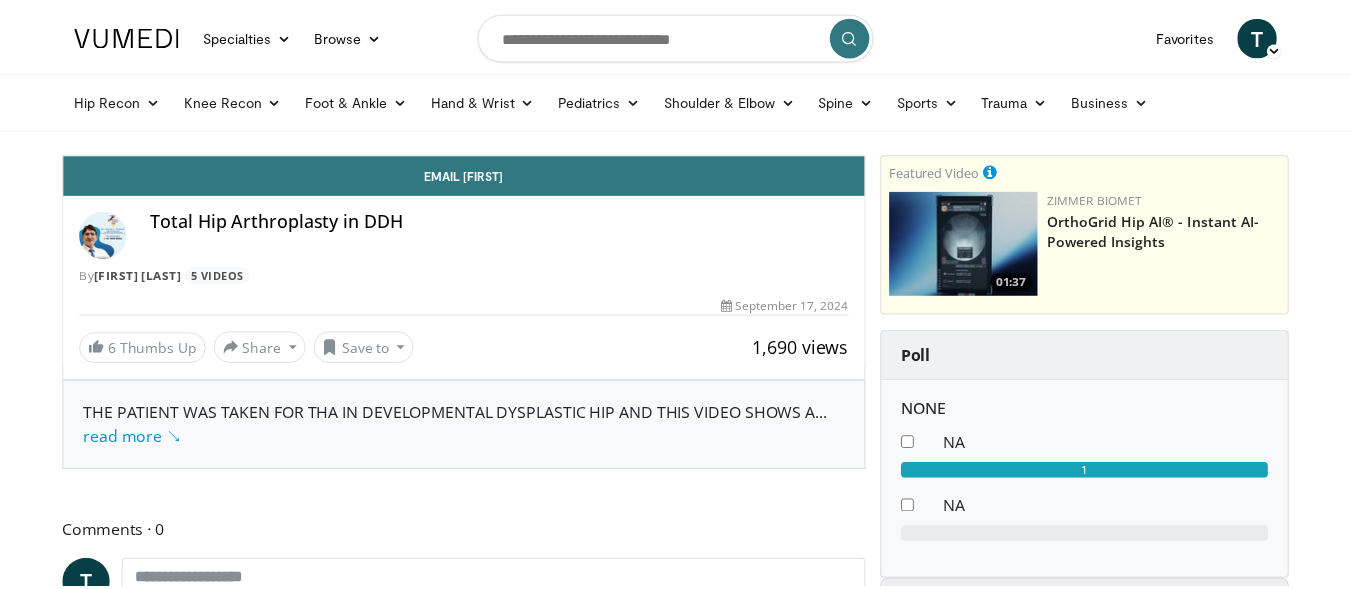 scroll, scrollTop: 0, scrollLeft: 0, axis: both 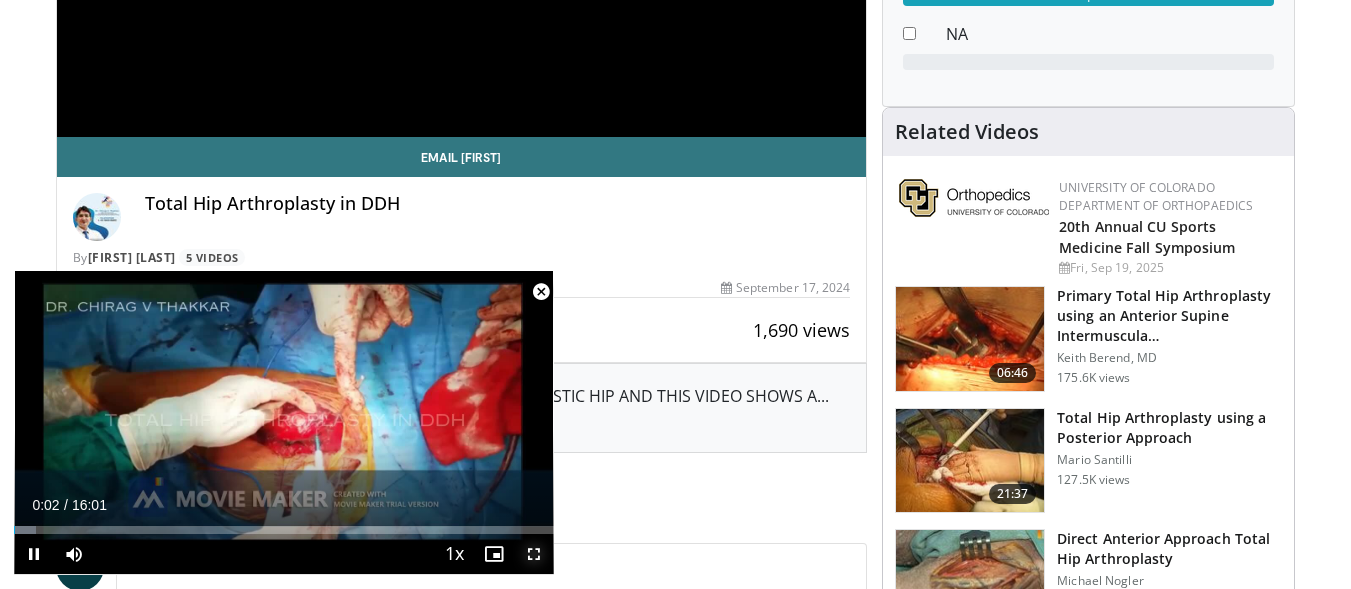 click at bounding box center [534, 554] 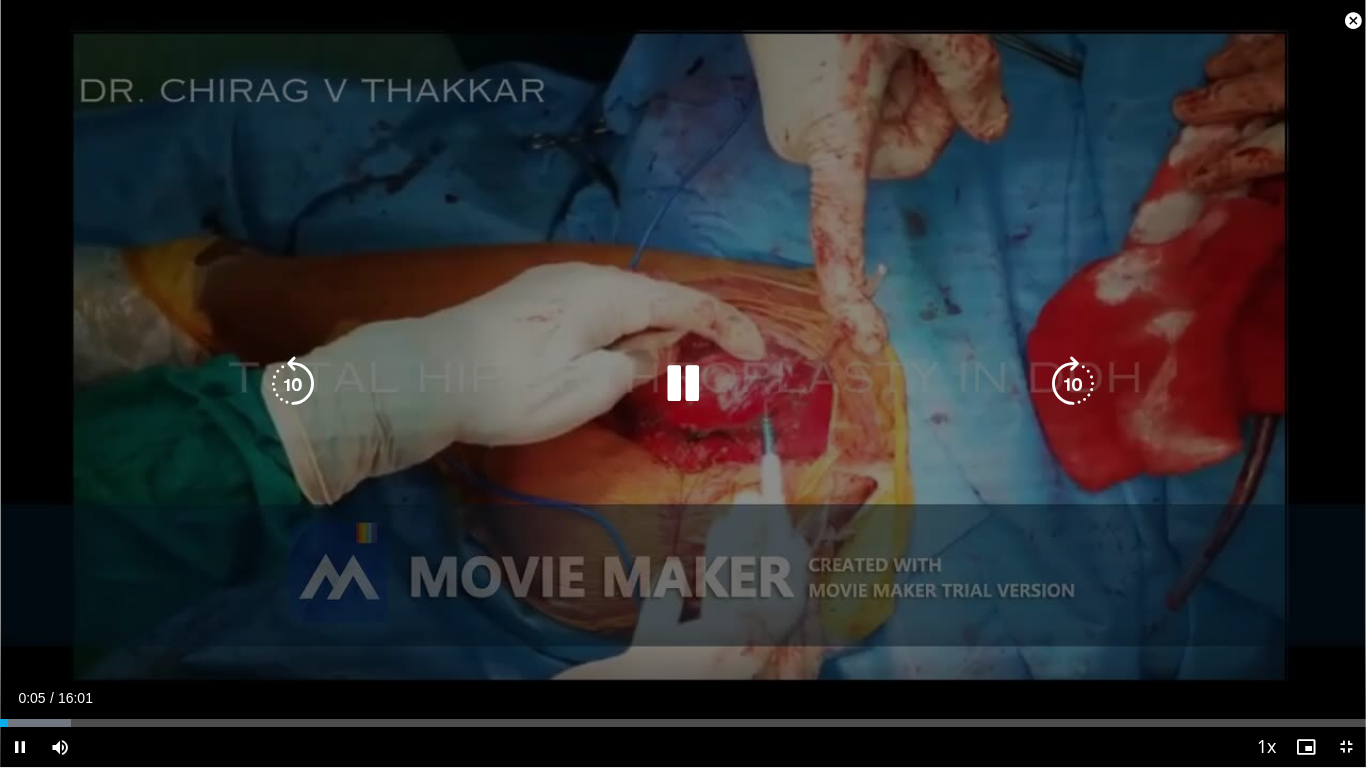 click at bounding box center [1073, 384] 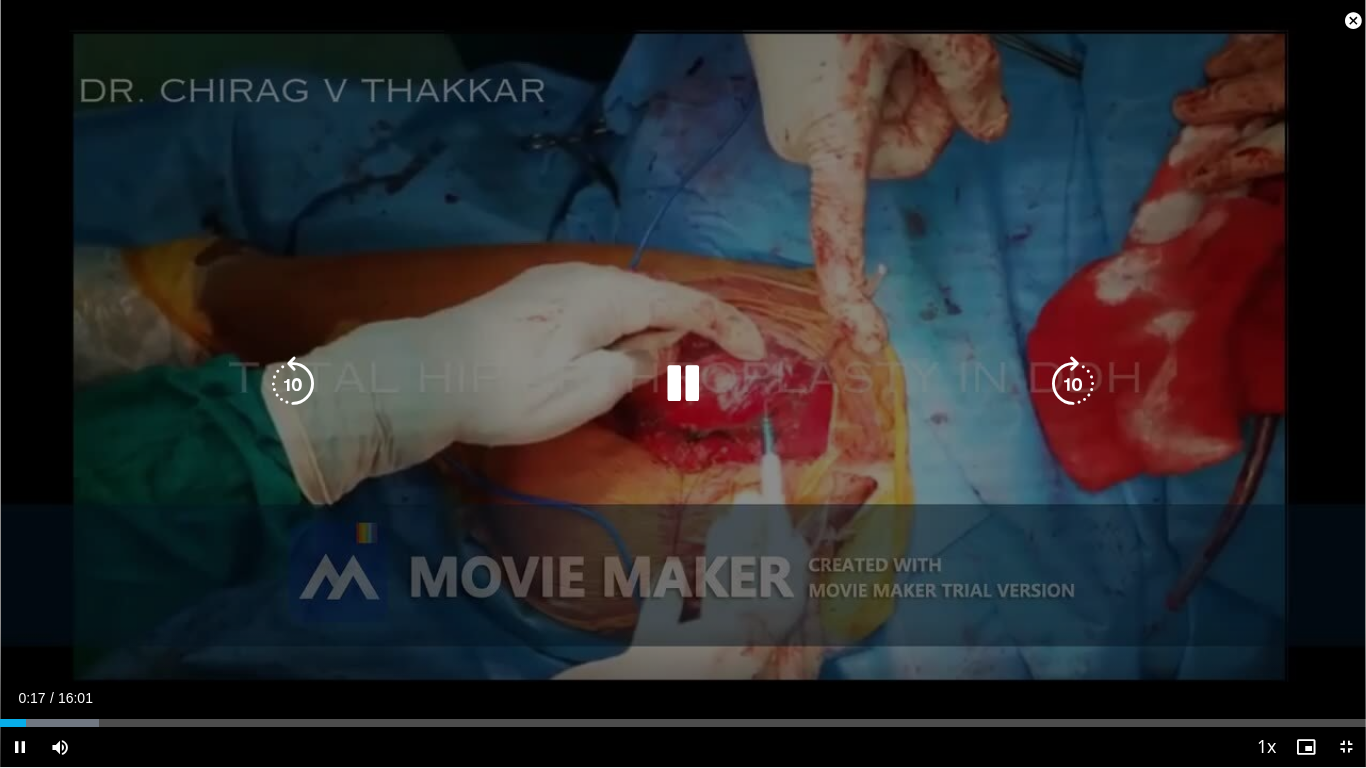 click on "10 seconds
Tap to unmute" at bounding box center (683, 383) 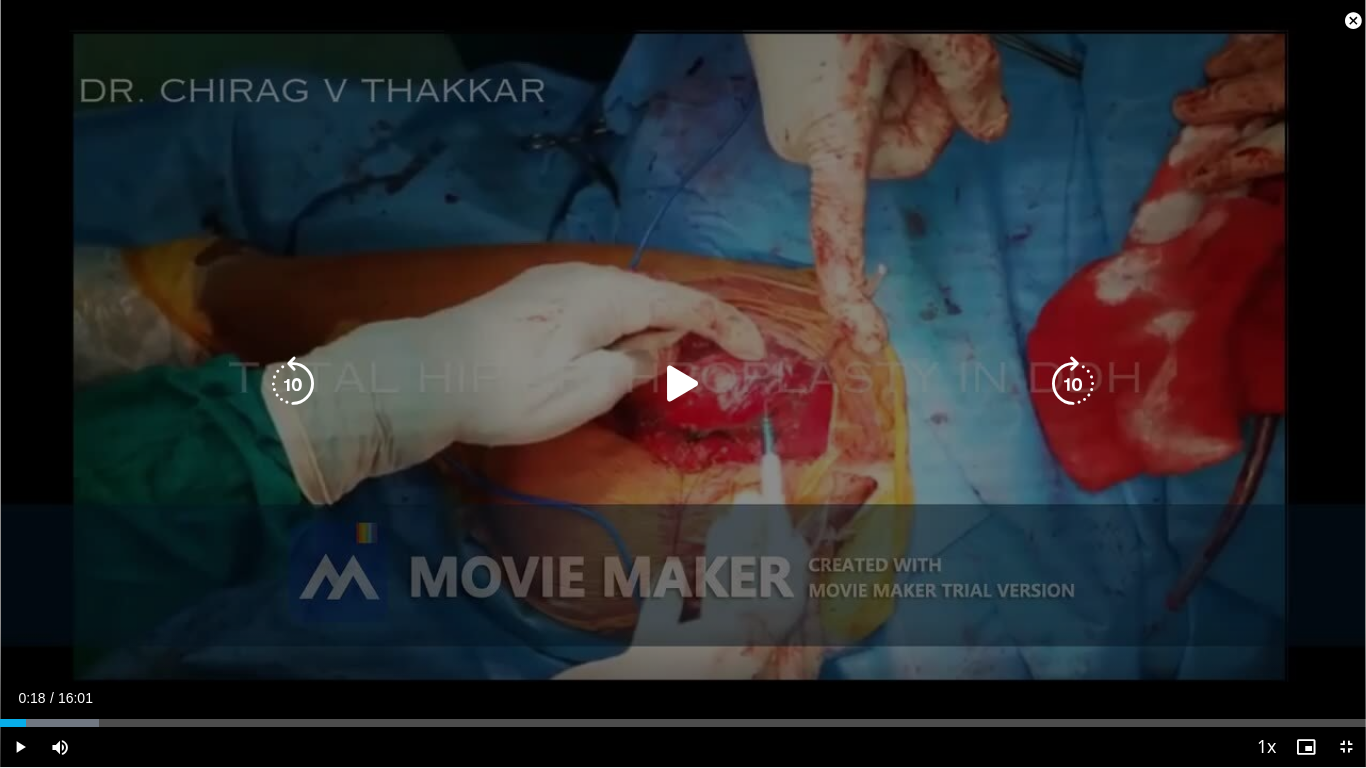 click on "10 seconds
Tap to unmute" at bounding box center (683, 383) 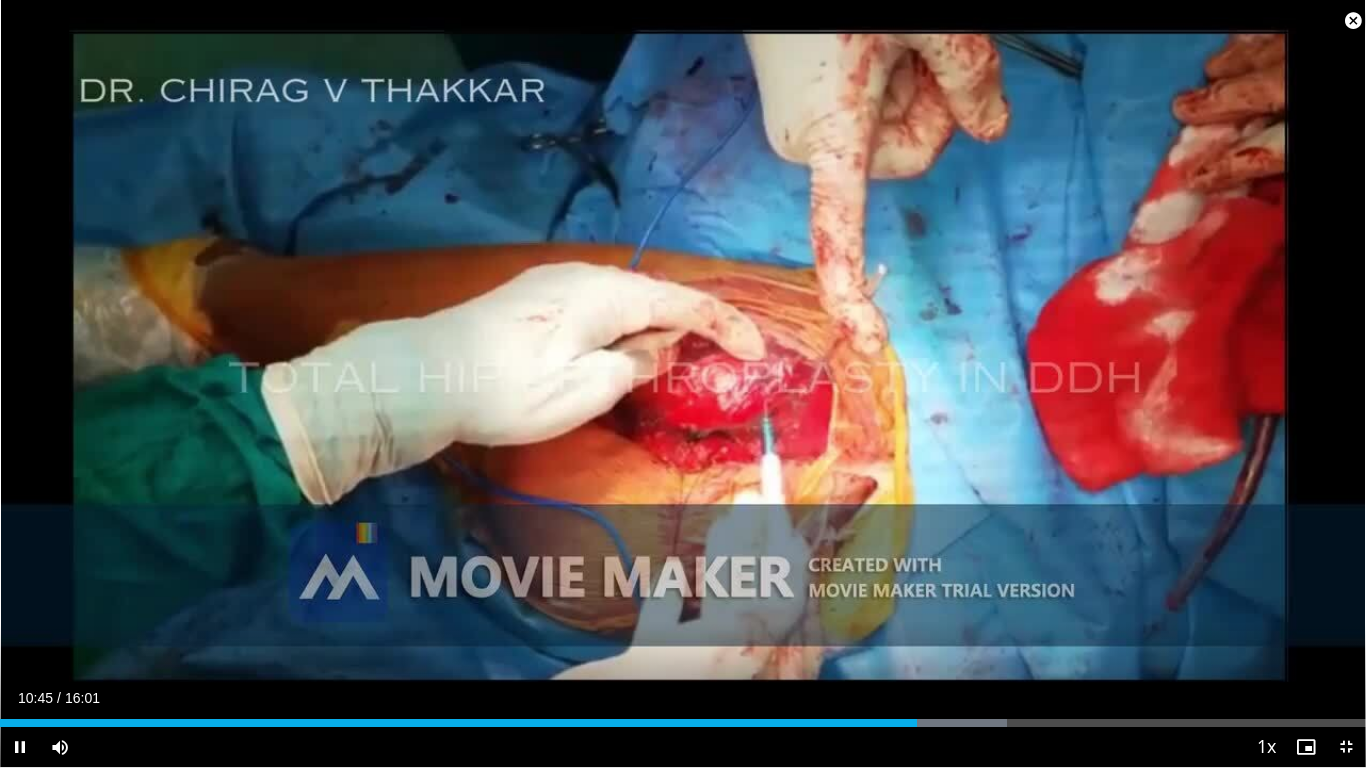 click at bounding box center [1353, 21] 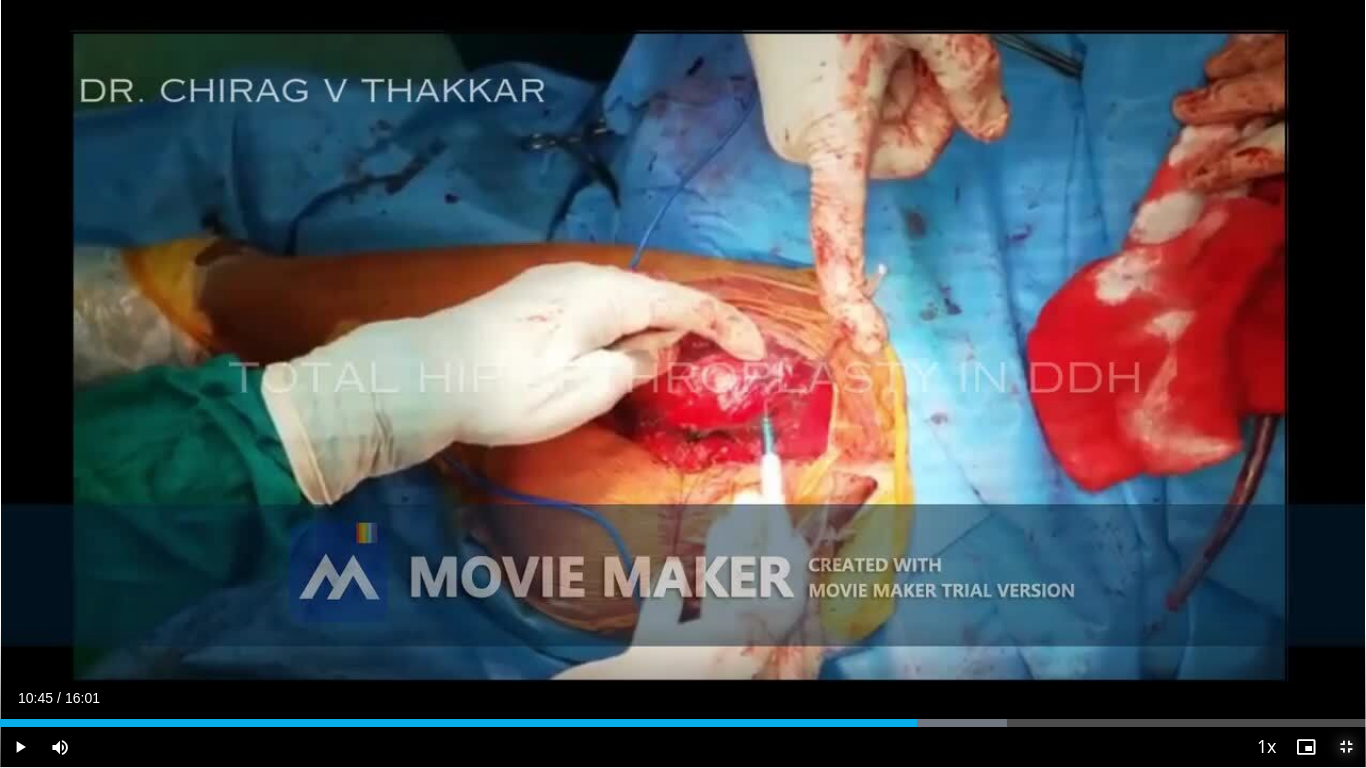 click at bounding box center (1346, 747) 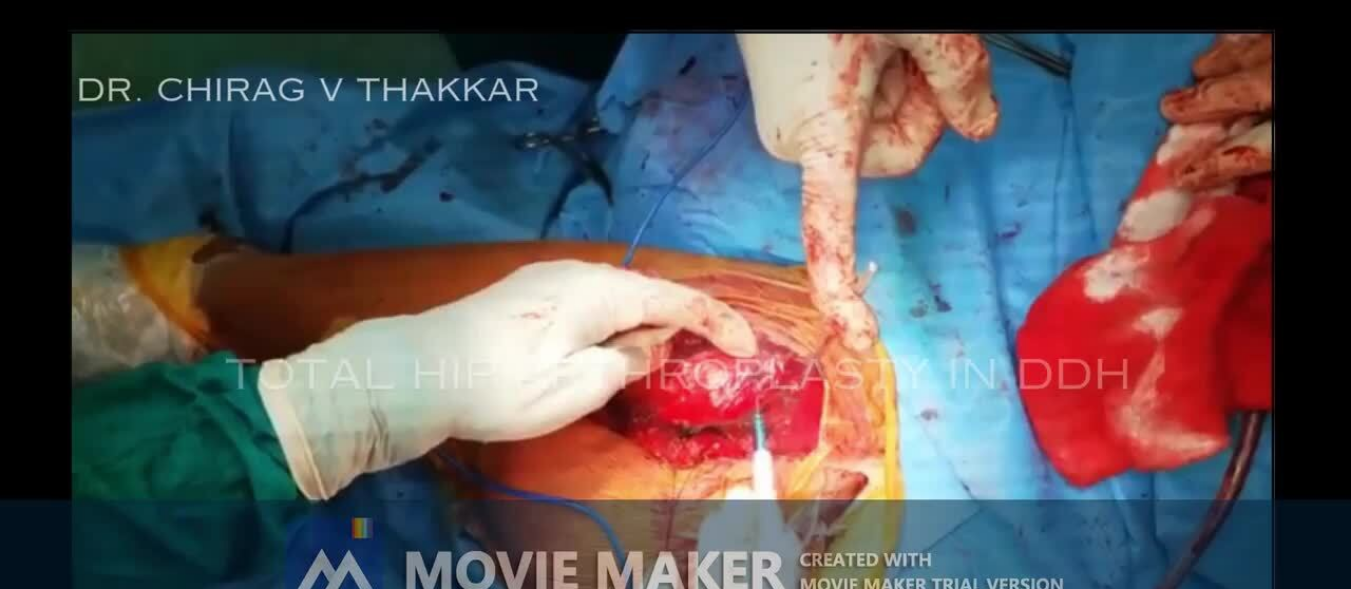 scroll, scrollTop: 177, scrollLeft: 0, axis: vertical 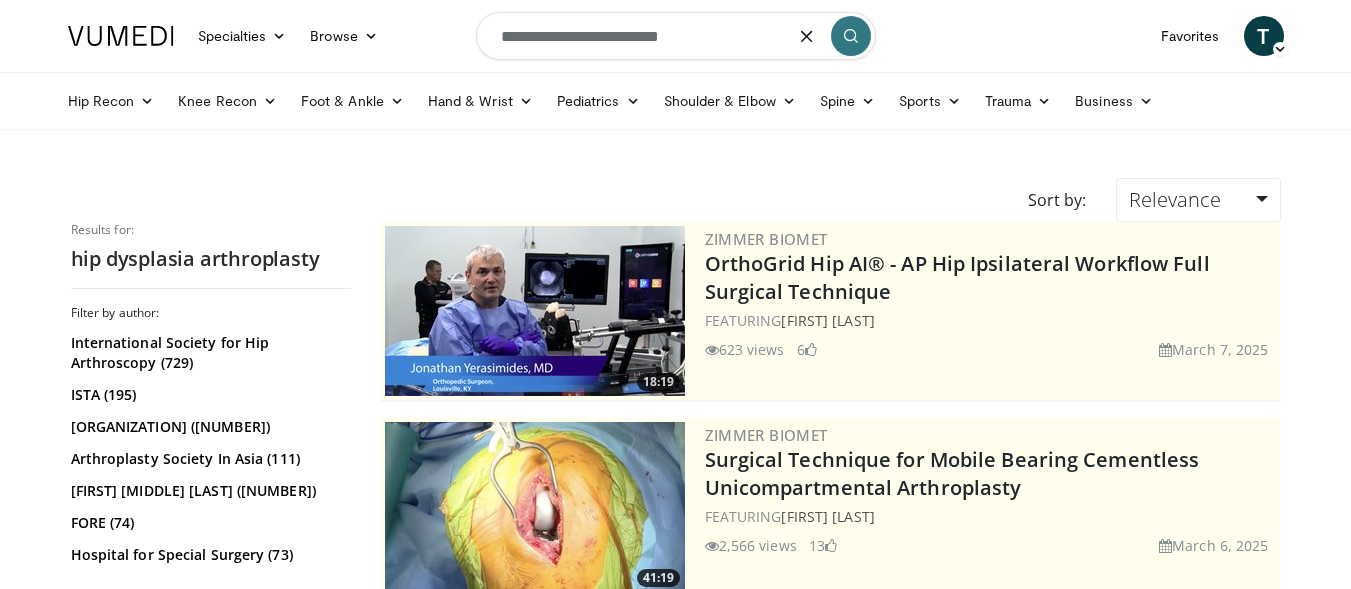 drag, startPoint x: 511, startPoint y: 16, endPoint x: 441, endPoint y: 19, distance: 70.064255 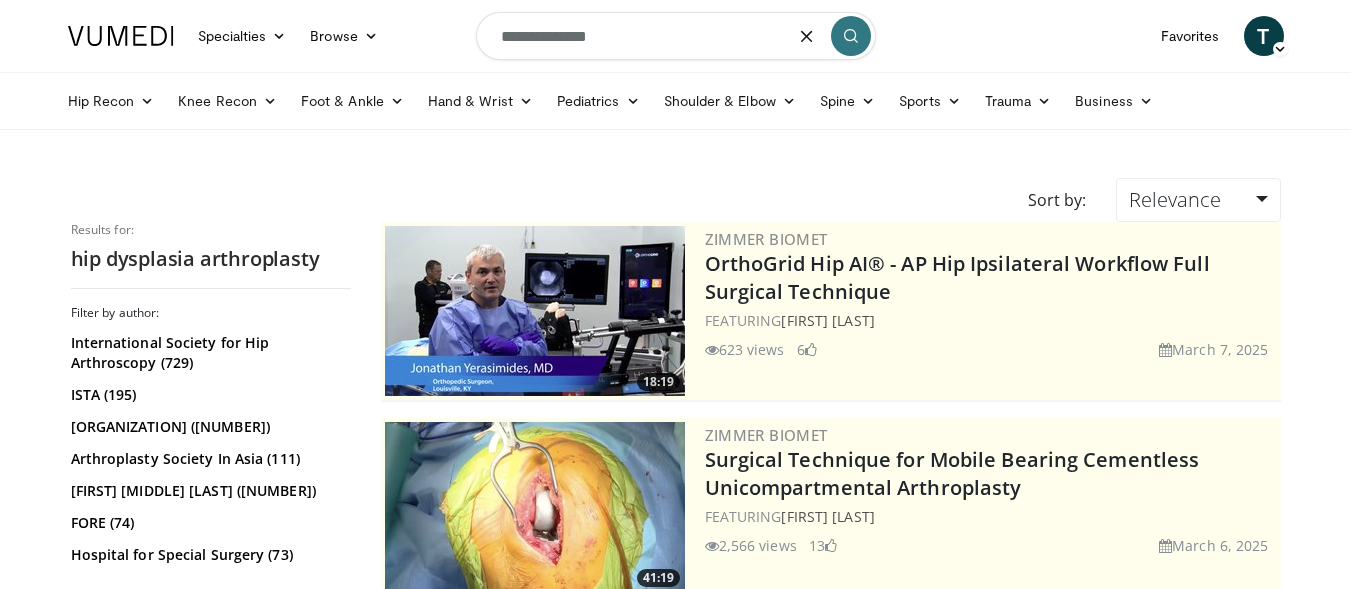 type on "**********" 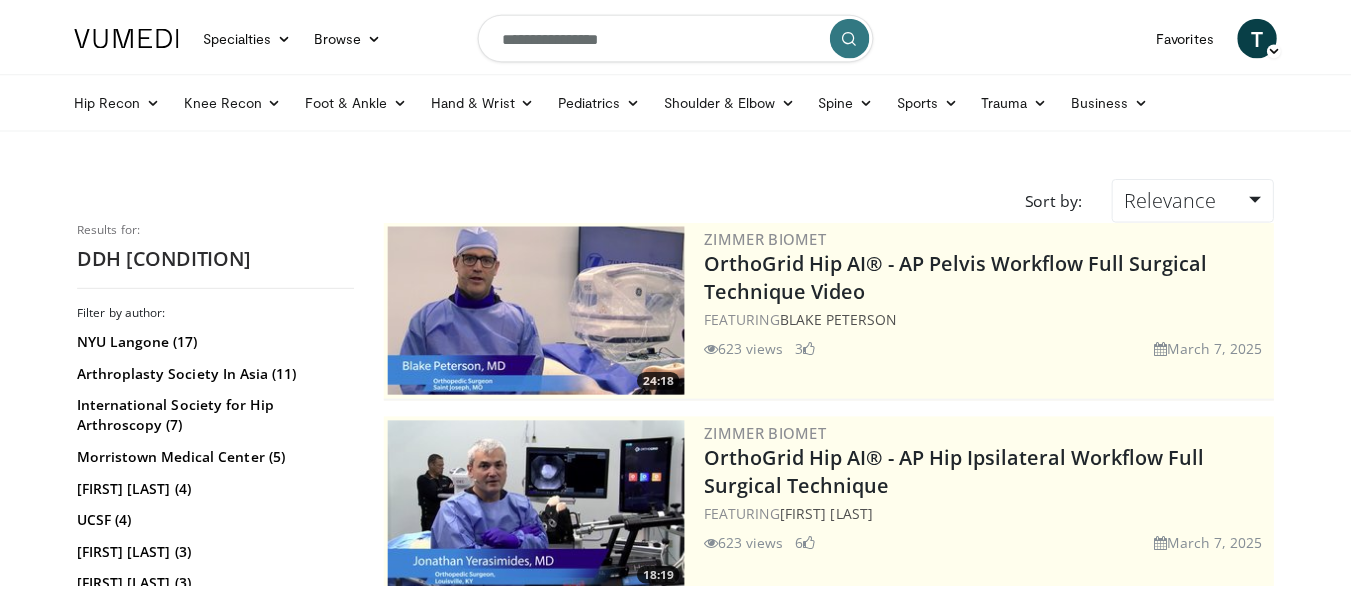 scroll, scrollTop: 0, scrollLeft: 0, axis: both 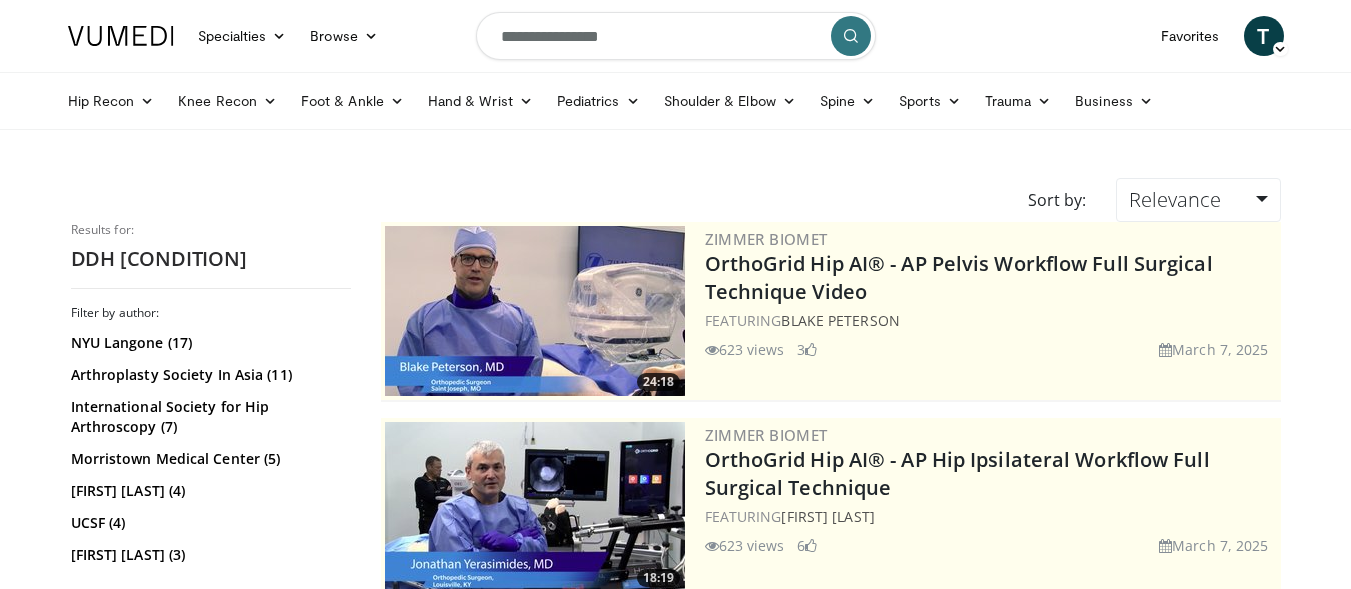 click on "**********" at bounding box center [676, 36] 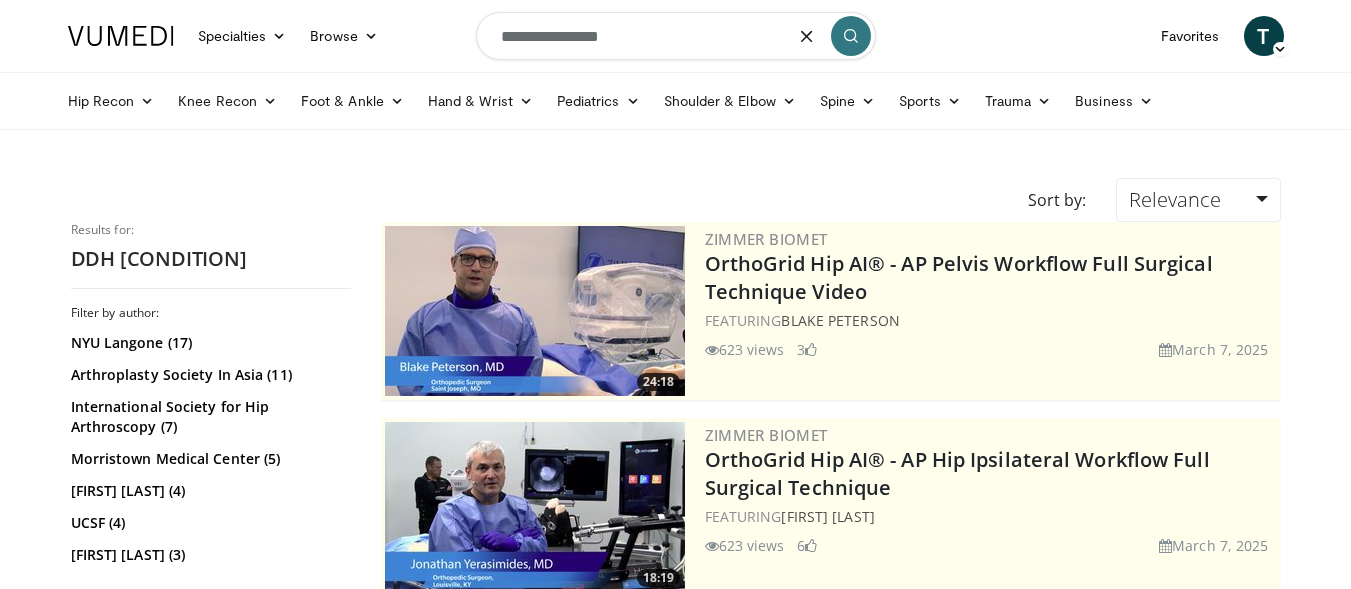type on "**********" 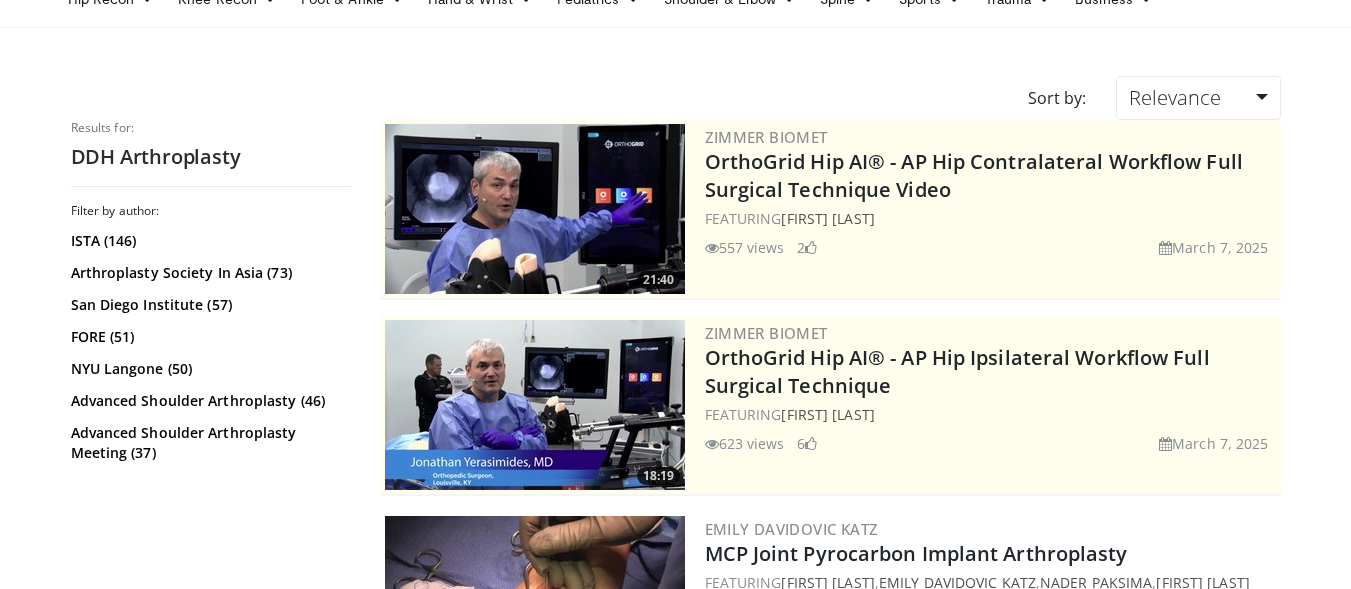 scroll, scrollTop: 0, scrollLeft: 0, axis: both 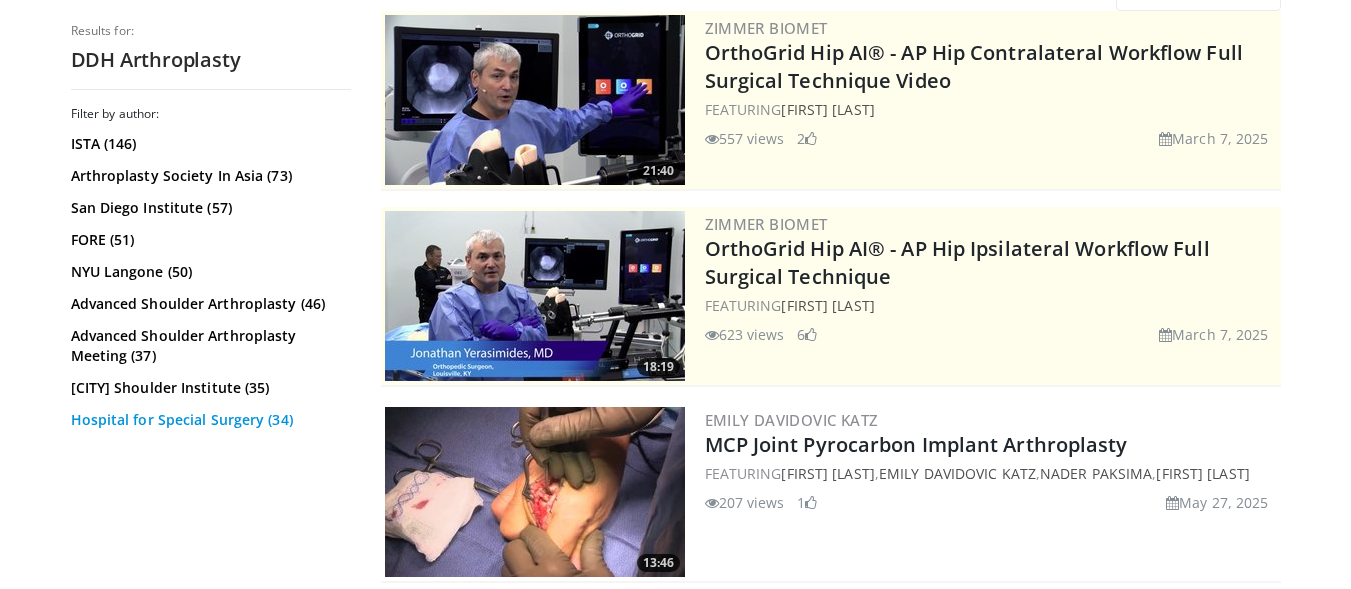 click on "Hospital for Special Surgery (34)" at bounding box center [208, 420] 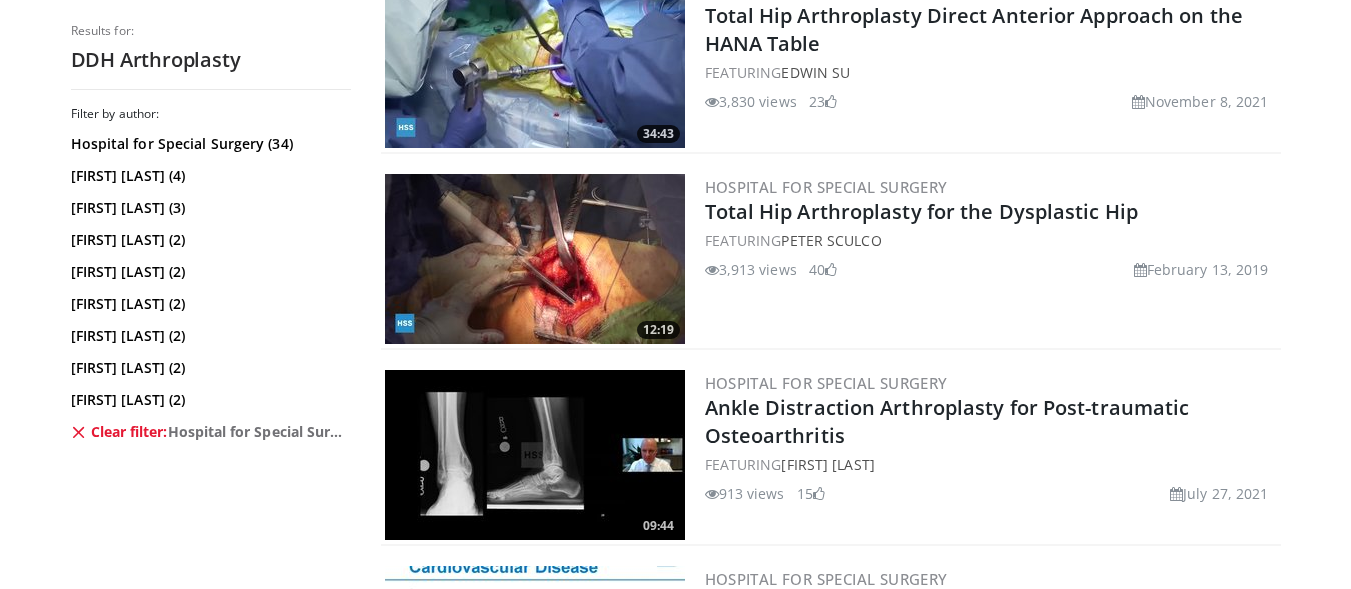 scroll, scrollTop: 4777, scrollLeft: 0, axis: vertical 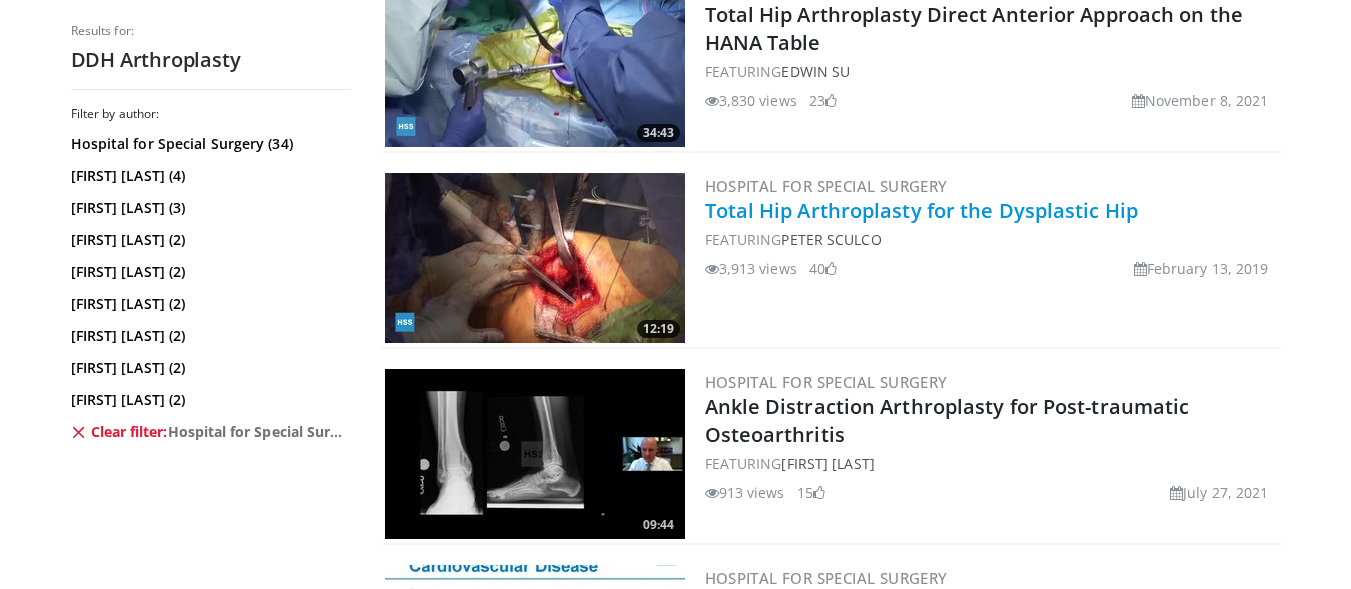 click on "Total Hip Arthroplasty for the Dysplastic Hip" at bounding box center (922, 210) 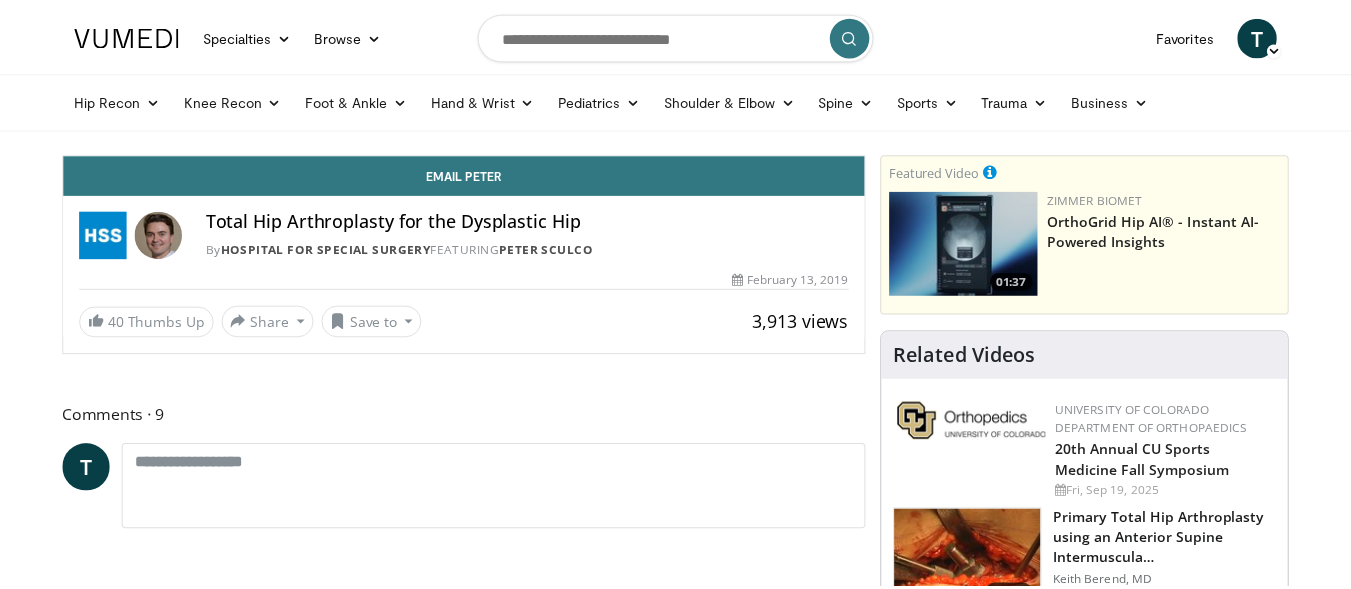 scroll, scrollTop: 0, scrollLeft: 0, axis: both 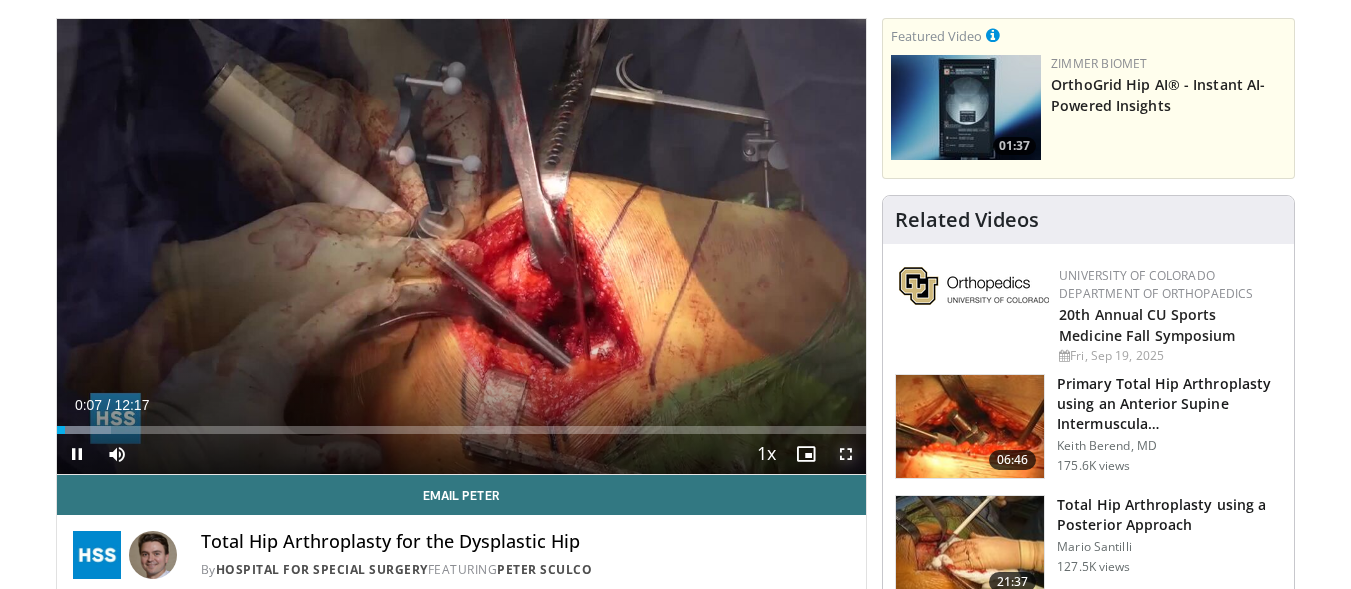 click at bounding box center [846, 454] 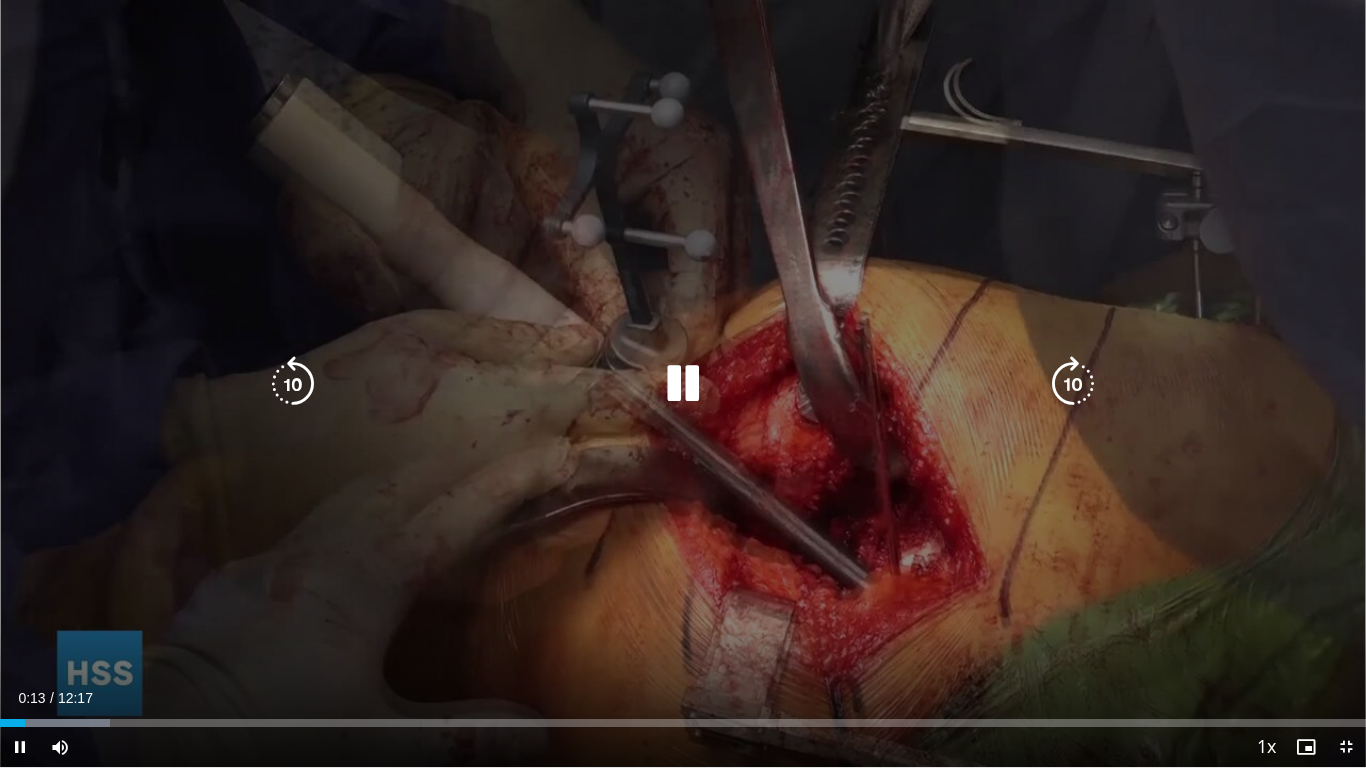click at bounding box center (1073, 384) 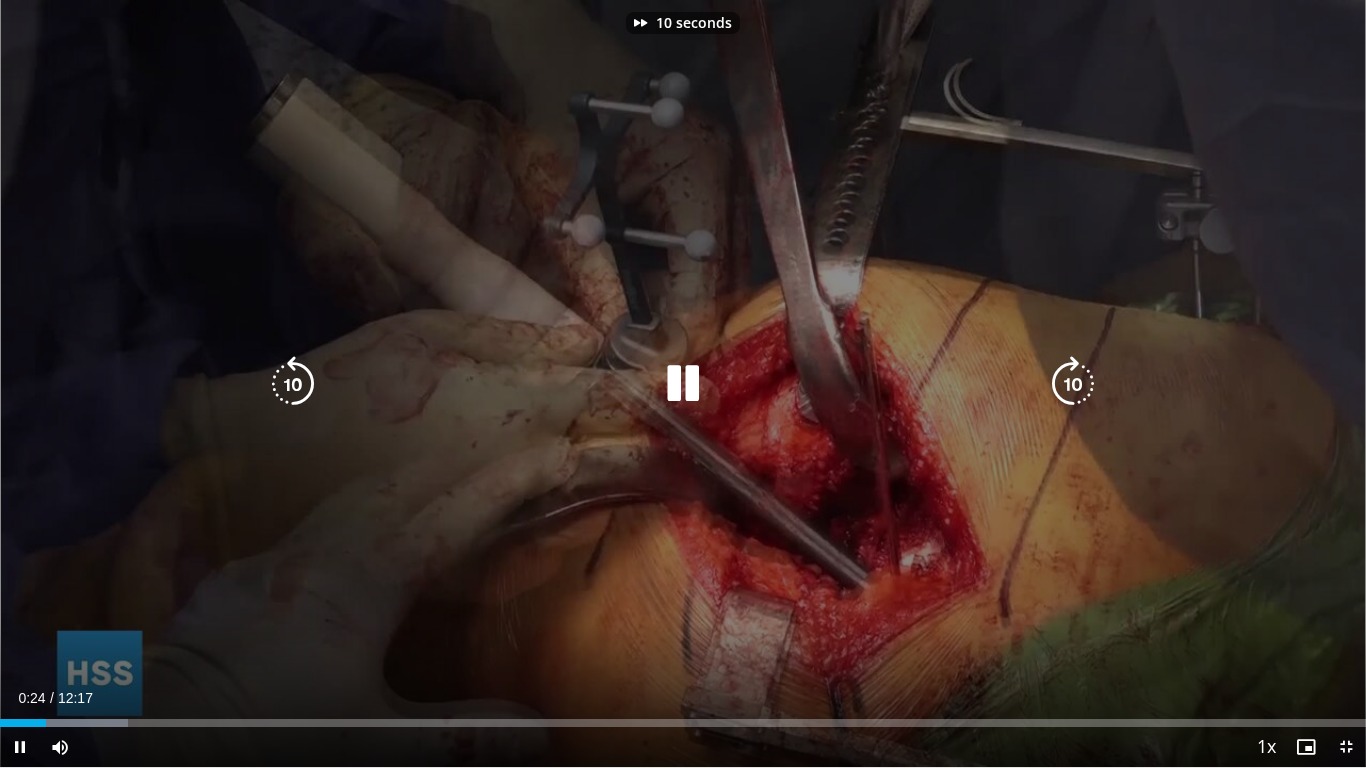 click at bounding box center [1073, 384] 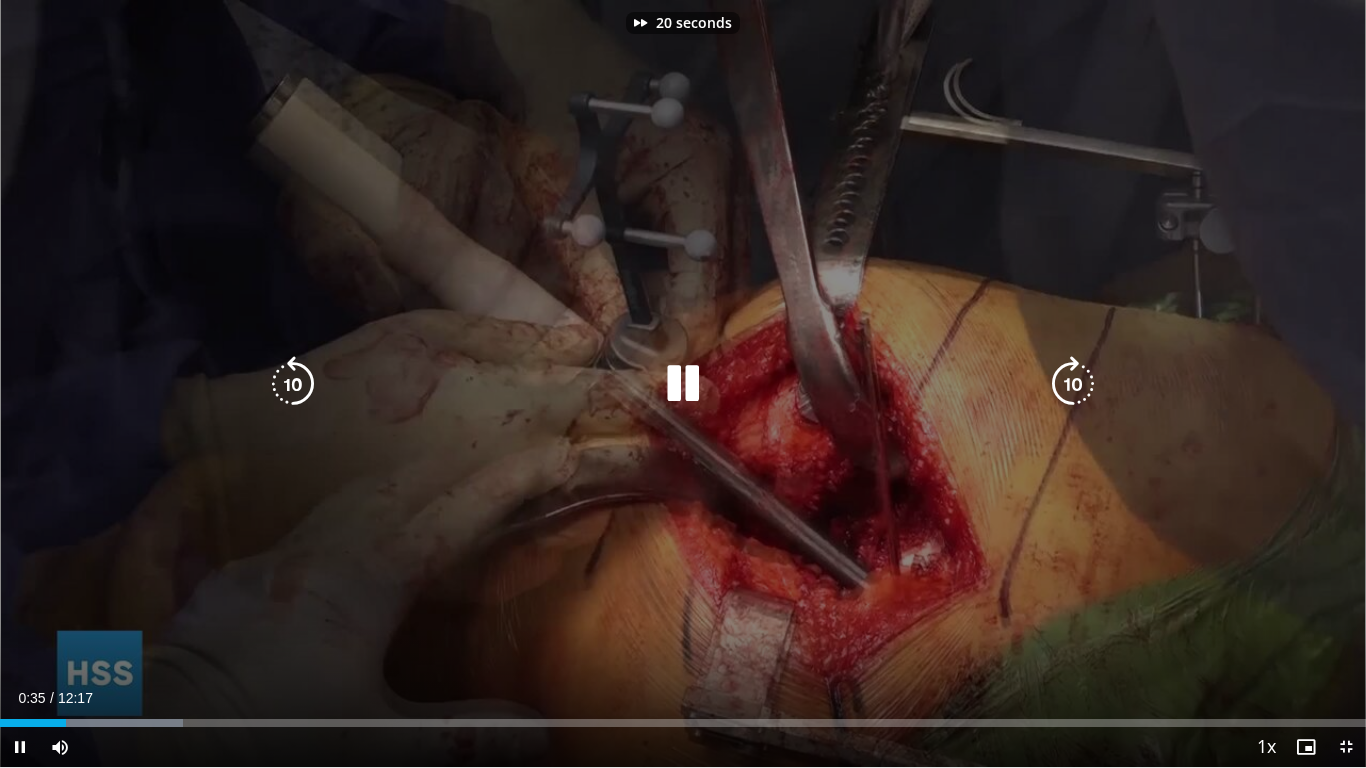 click at bounding box center [1073, 384] 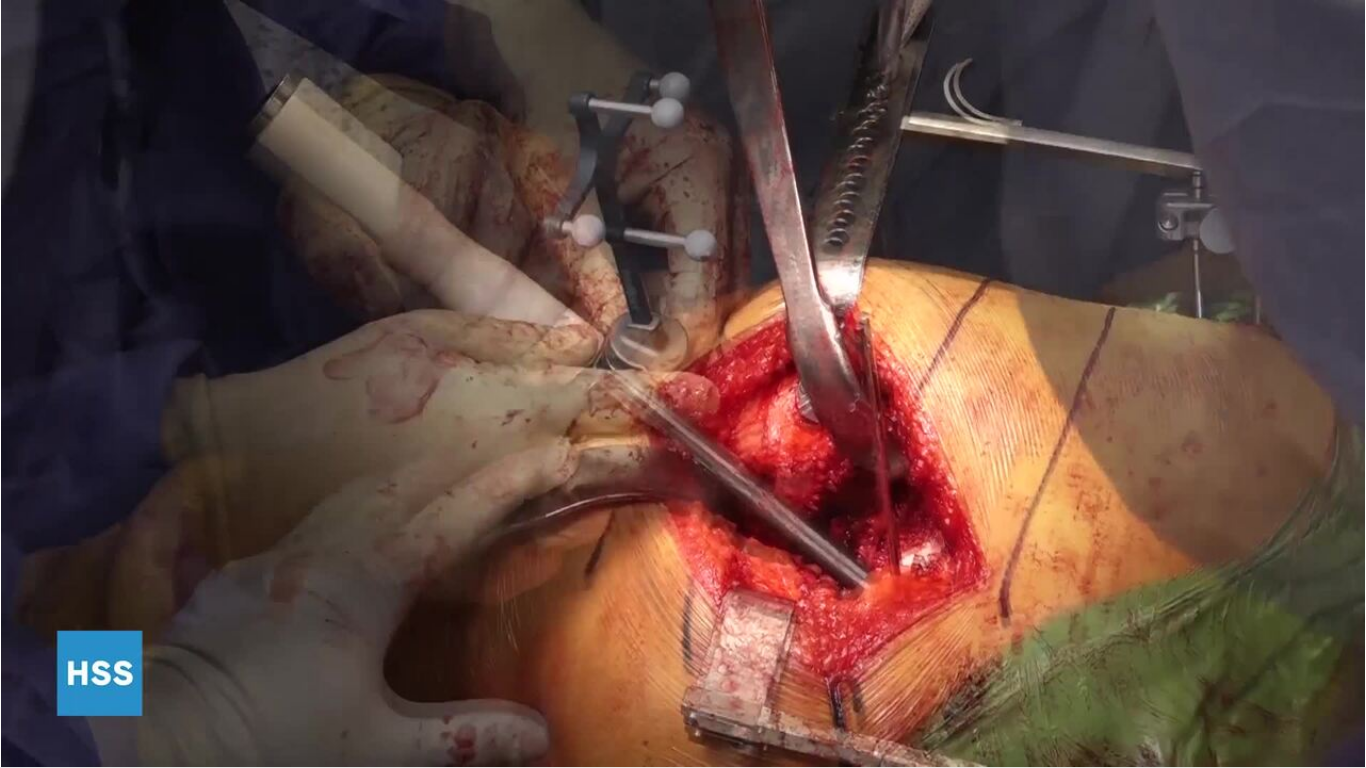 click on "30 seconds
Tap to unmute" at bounding box center (683, 383) 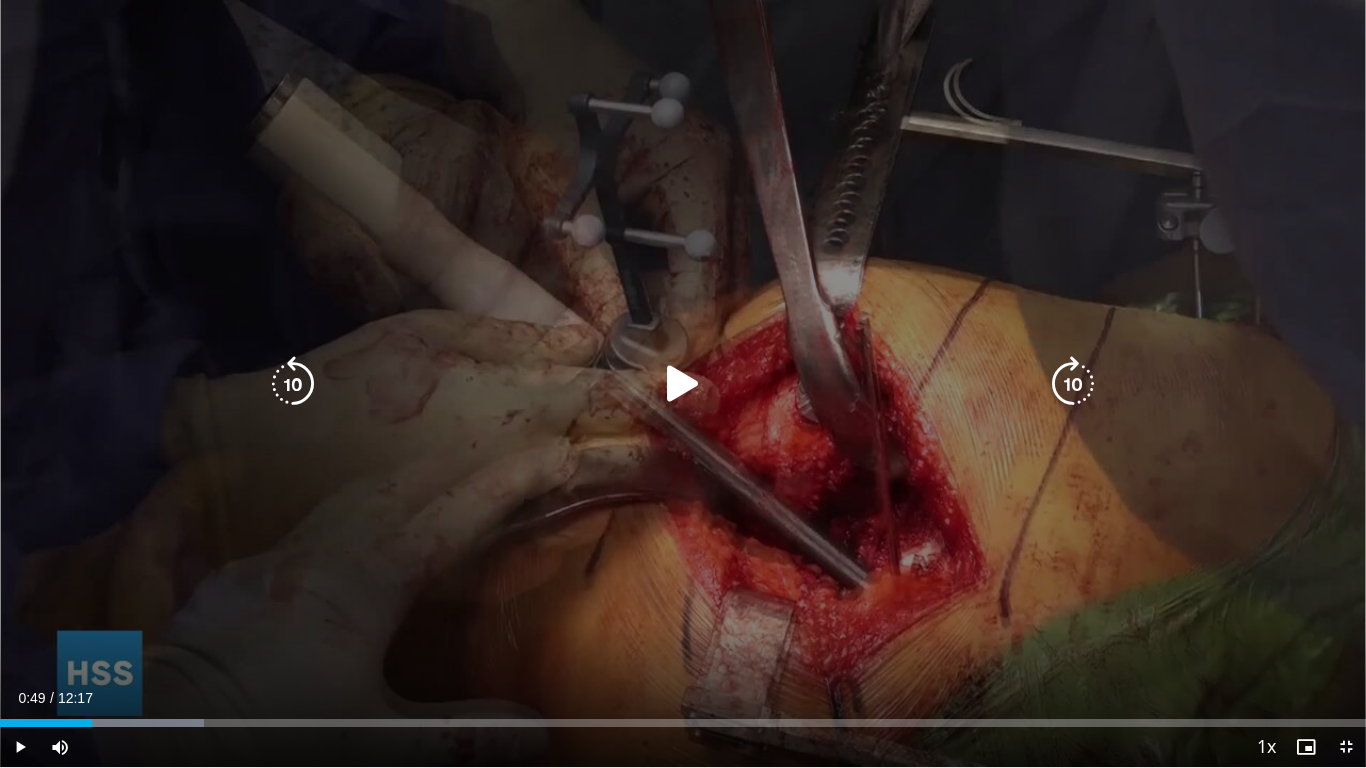 click at bounding box center (1073, 384) 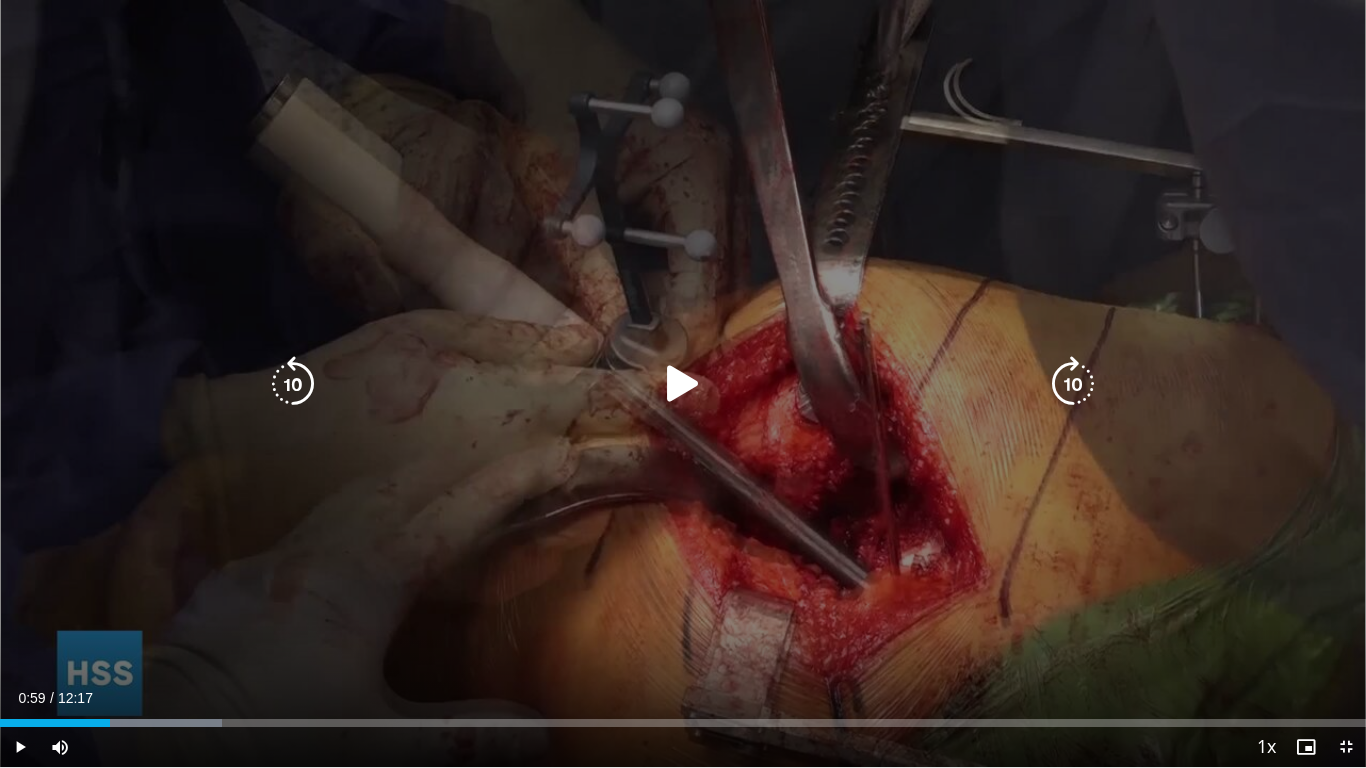 click at bounding box center [1073, 384] 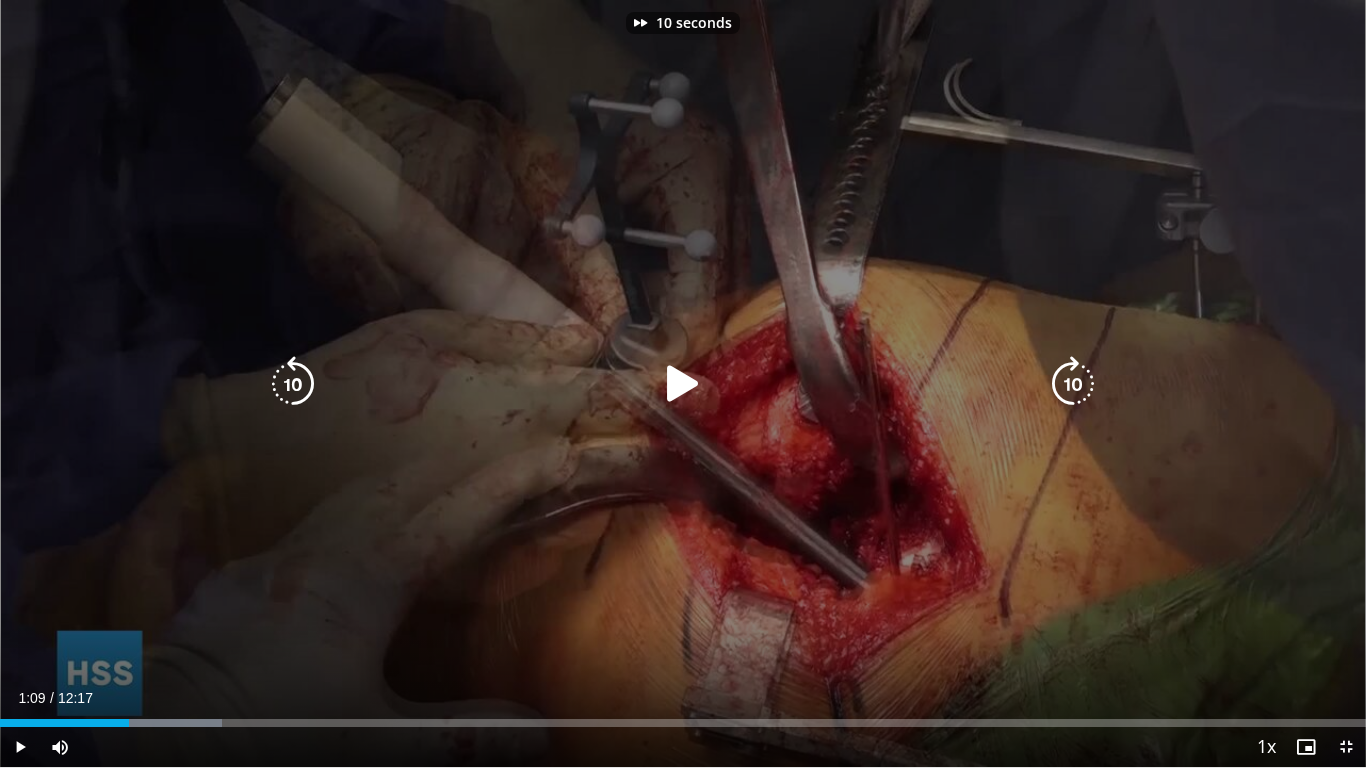 click at bounding box center [683, 384] 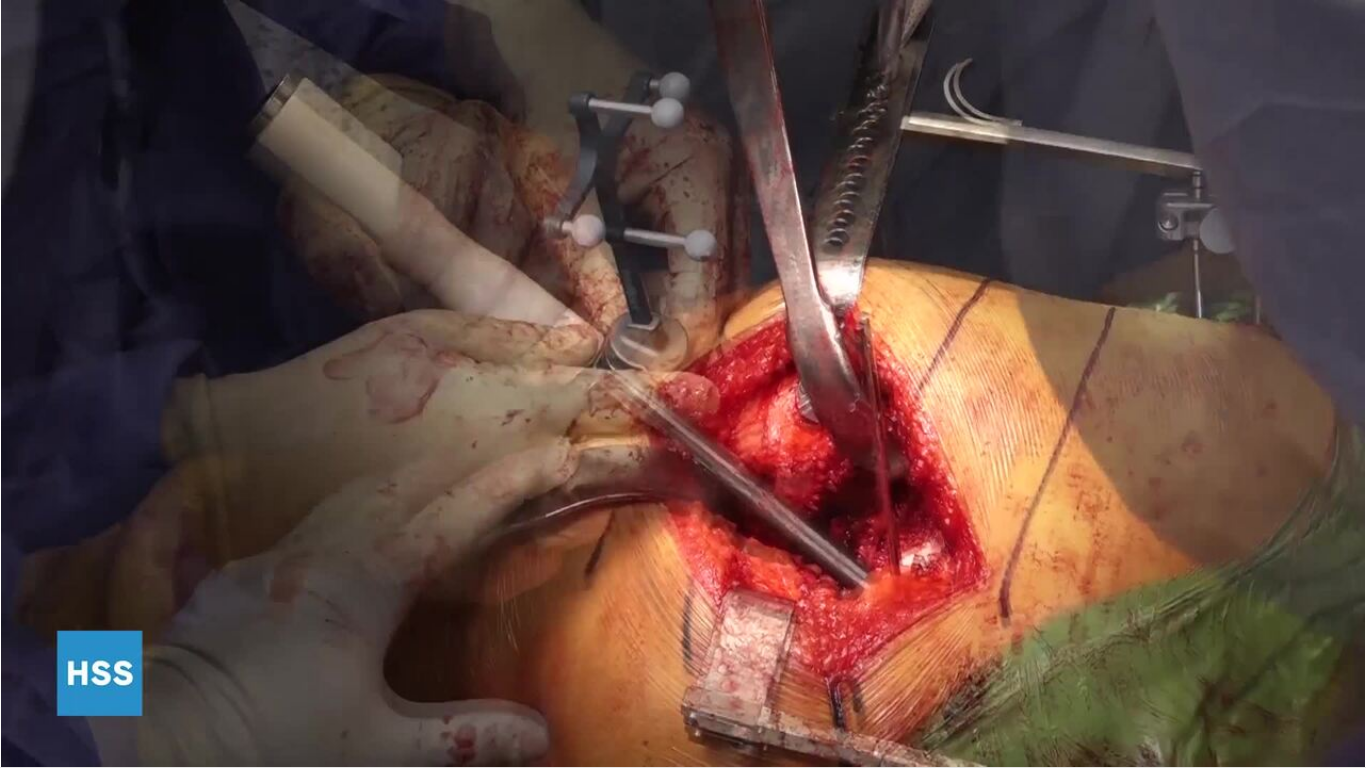 click on "10 seconds
Tap to unmute" at bounding box center [683, 383] 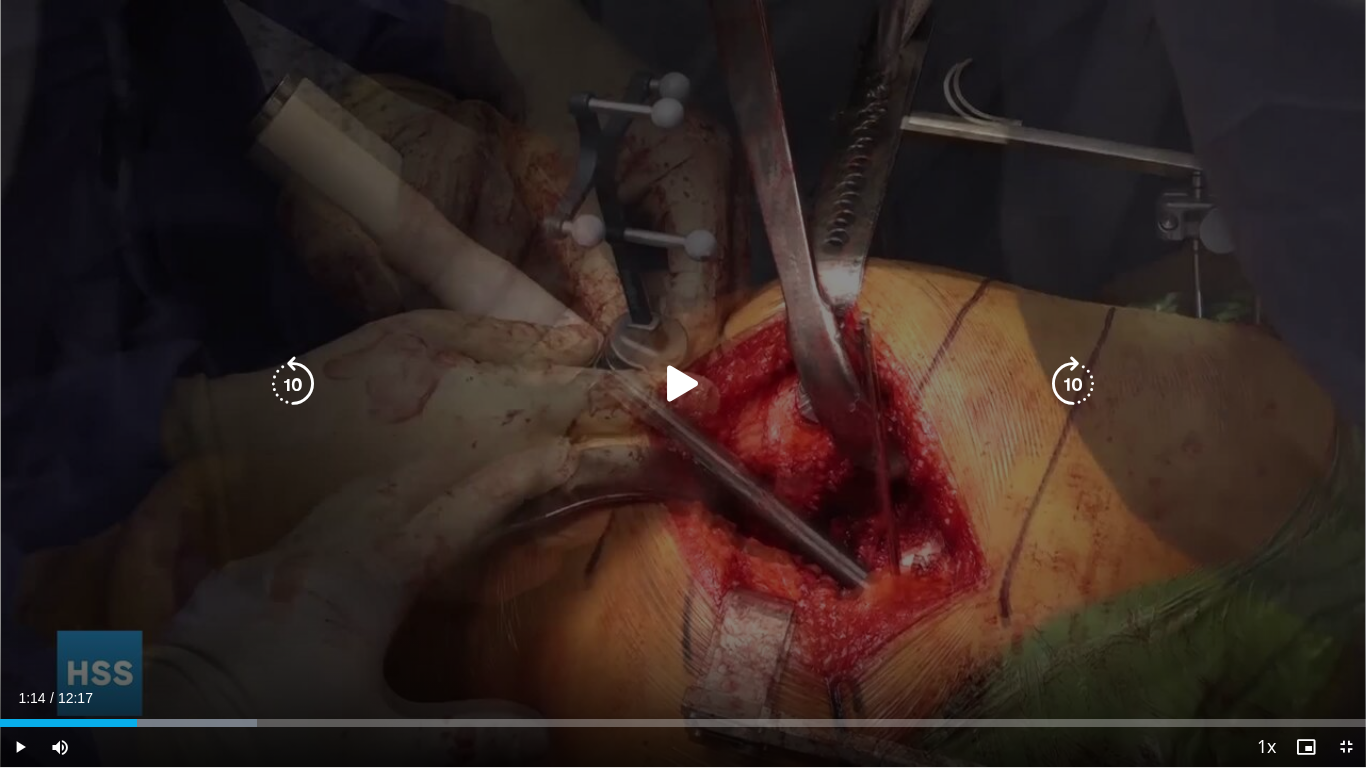 click at bounding box center [683, 384] 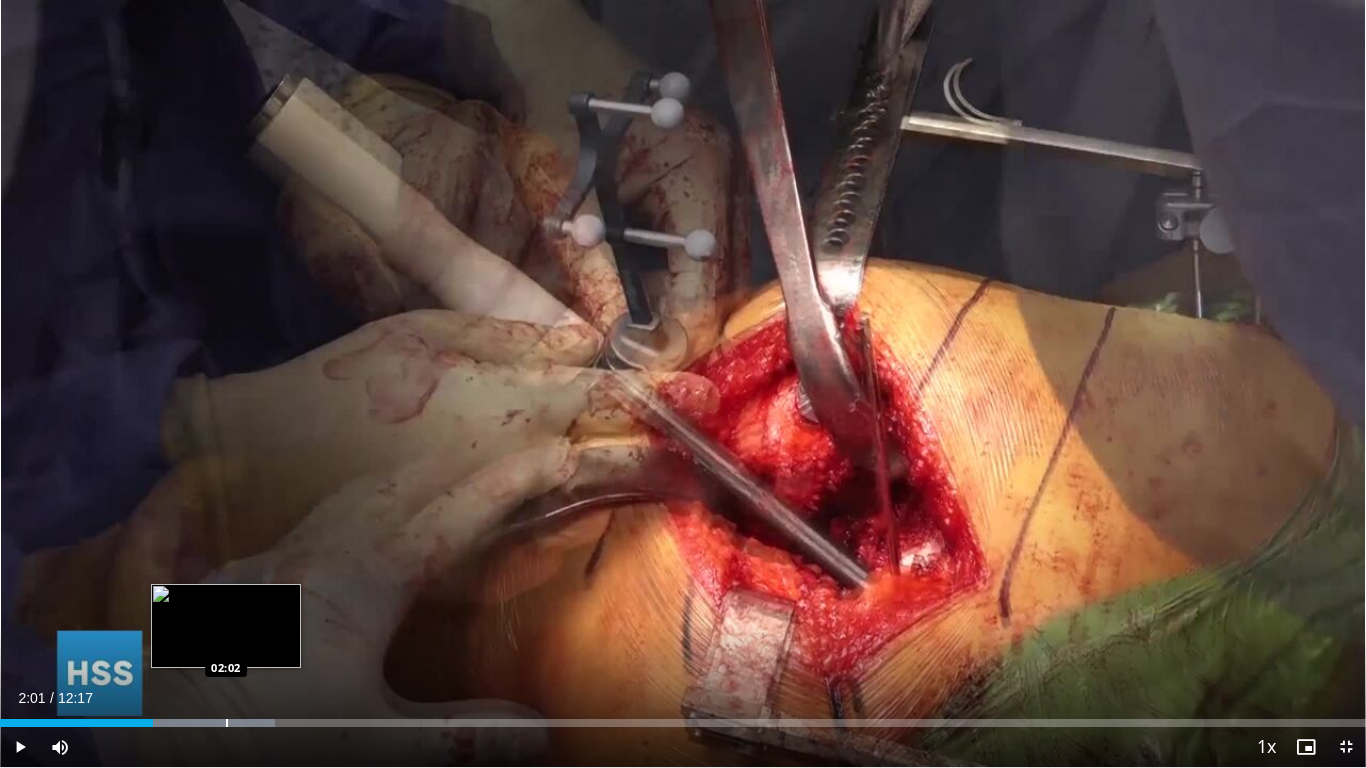 click at bounding box center [184, 723] 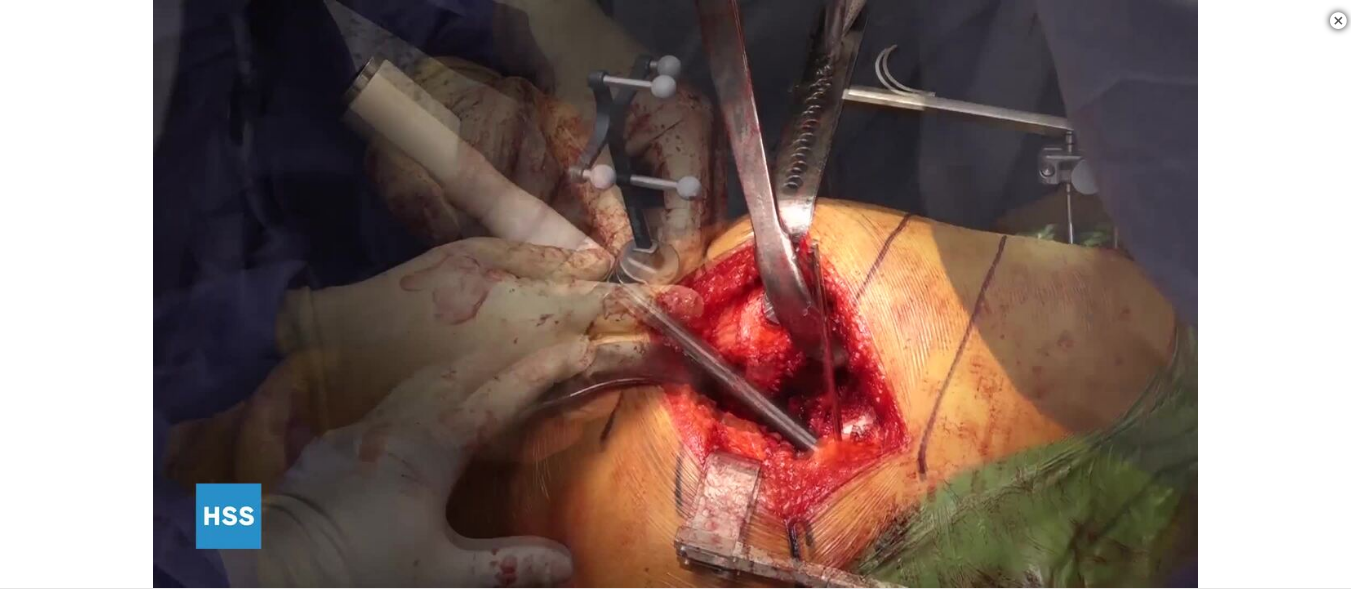scroll, scrollTop: 338, scrollLeft: 0, axis: vertical 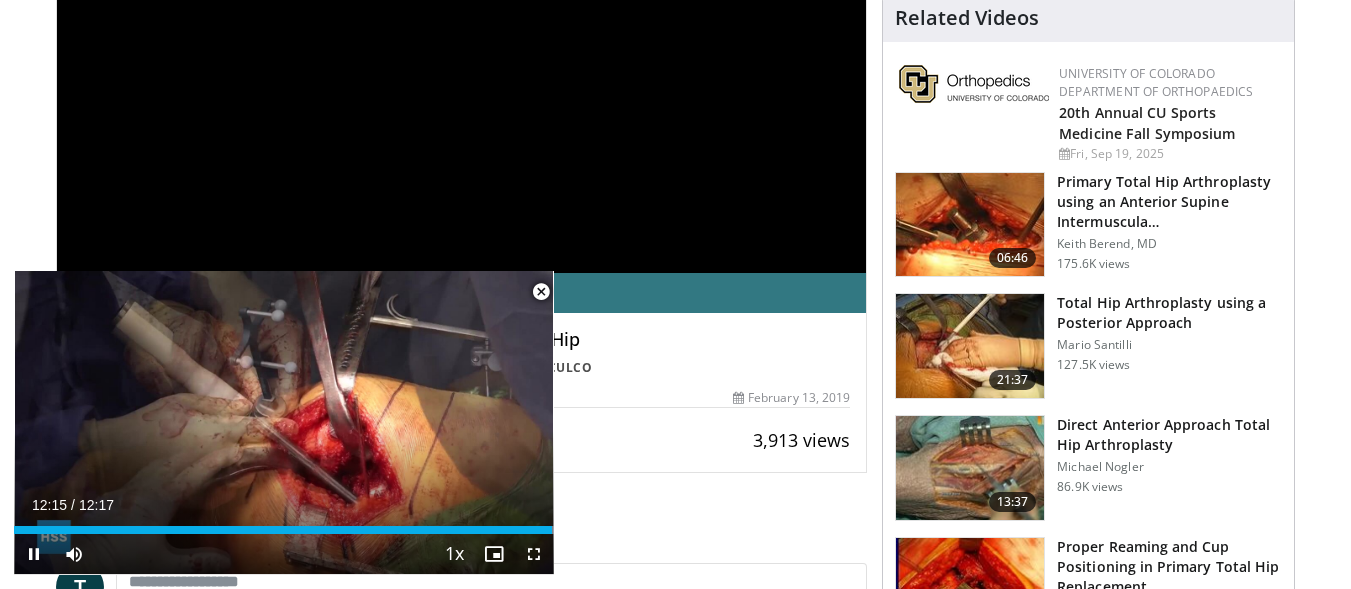 click at bounding box center (541, 292) 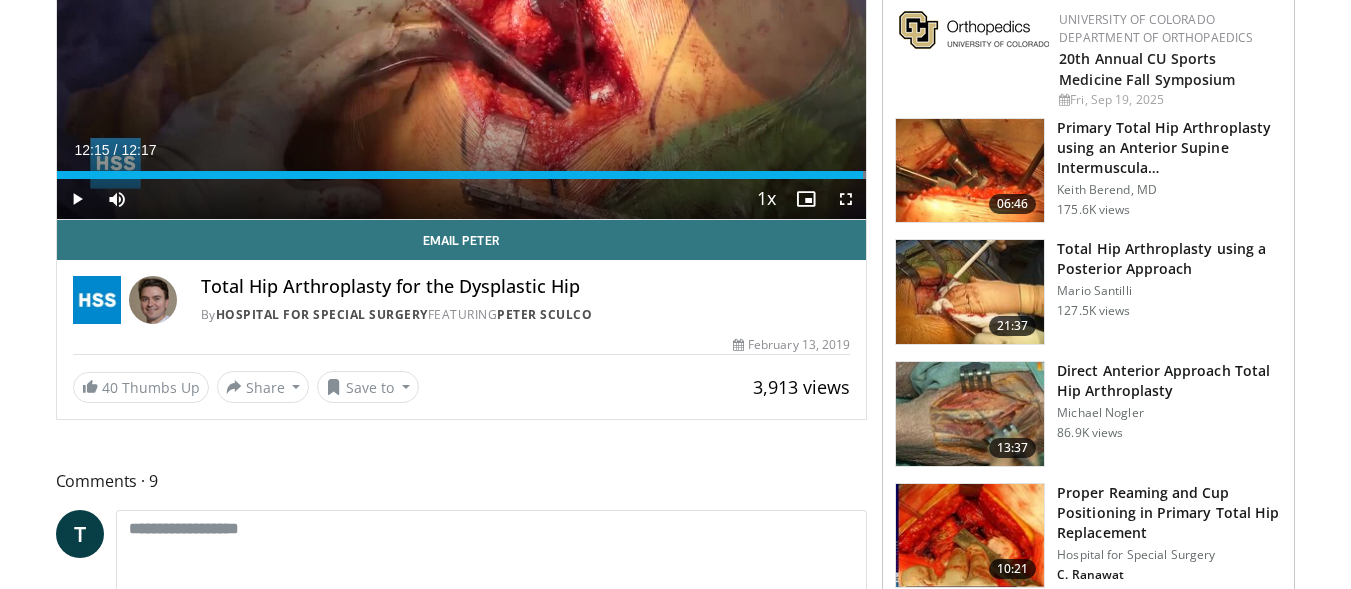 scroll, scrollTop: 393, scrollLeft: 0, axis: vertical 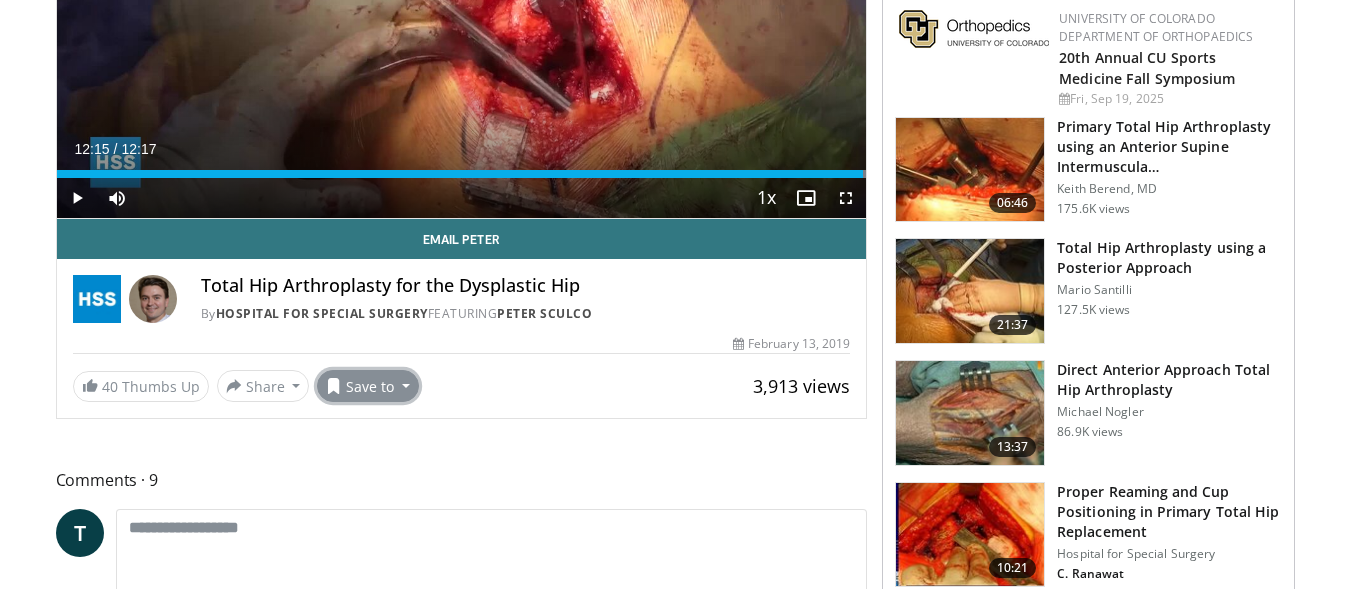 click on "Save to" at bounding box center [368, 386] 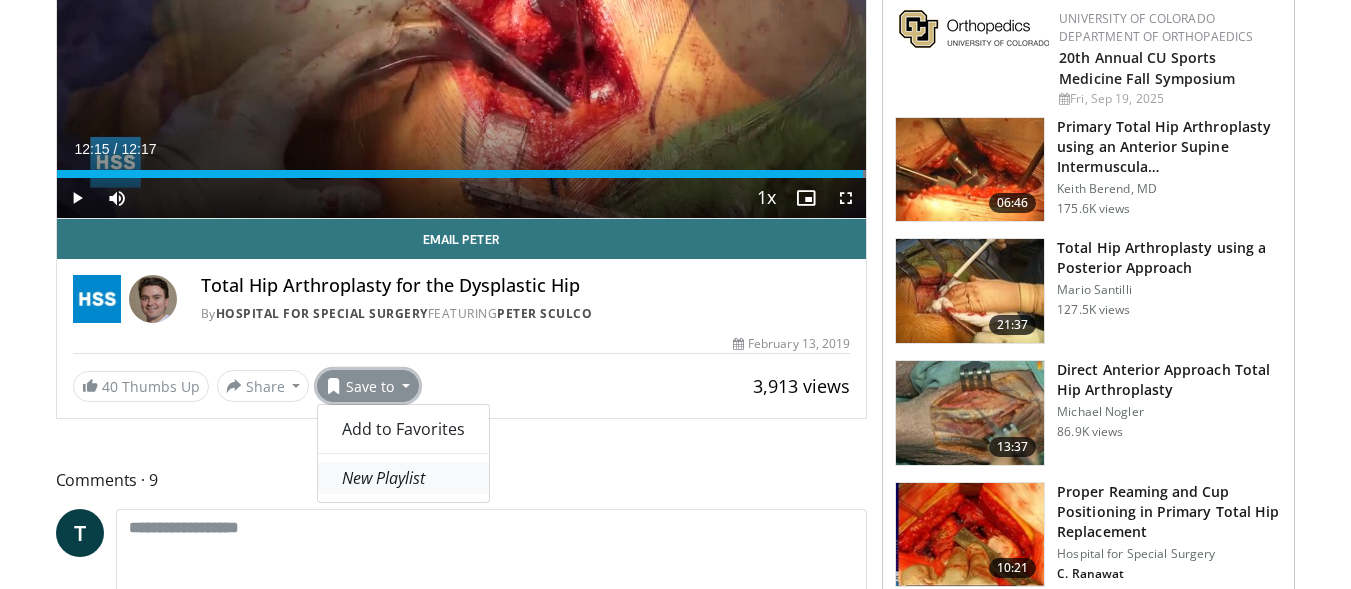 click on "New Playlist" at bounding box center (383, 478) 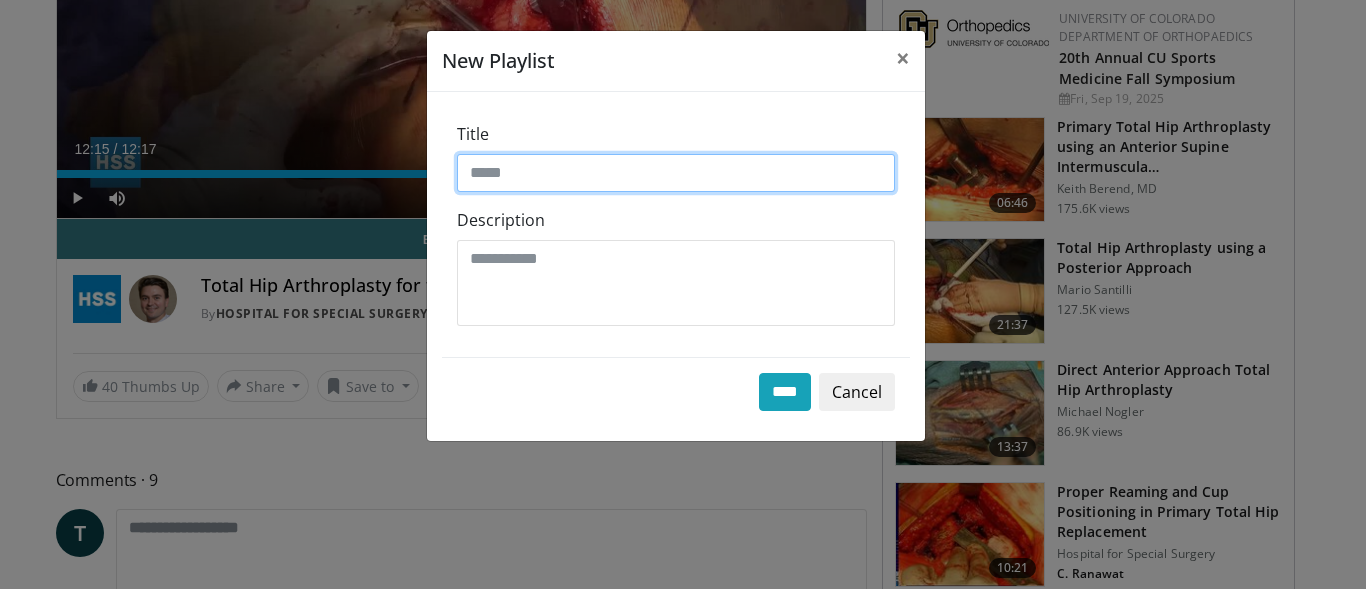 click on "Title" at bounding box center [676, 173] 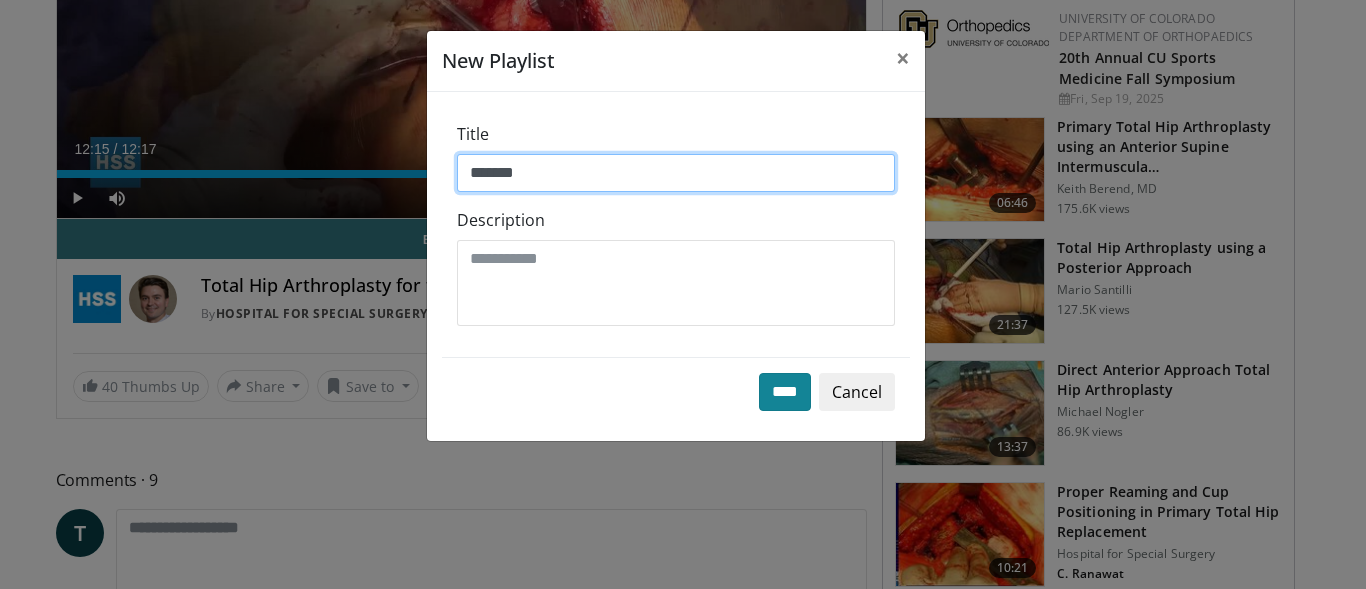 type on "*******" 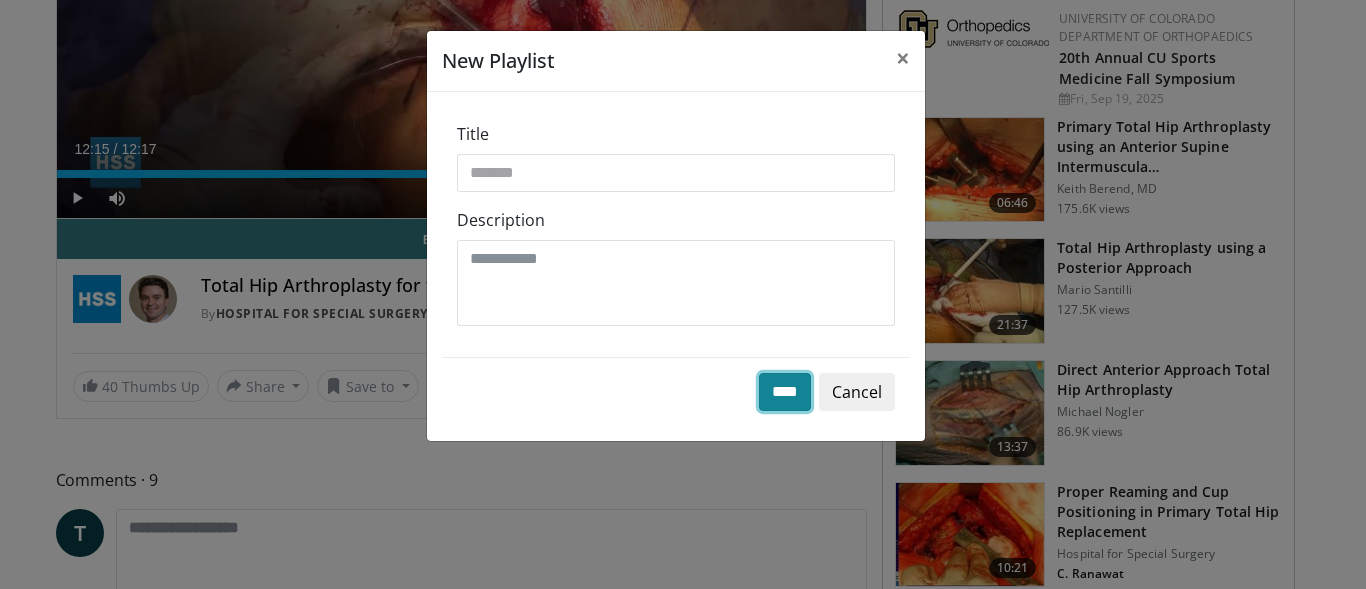 click on "****" at bounding box center [785, 392] 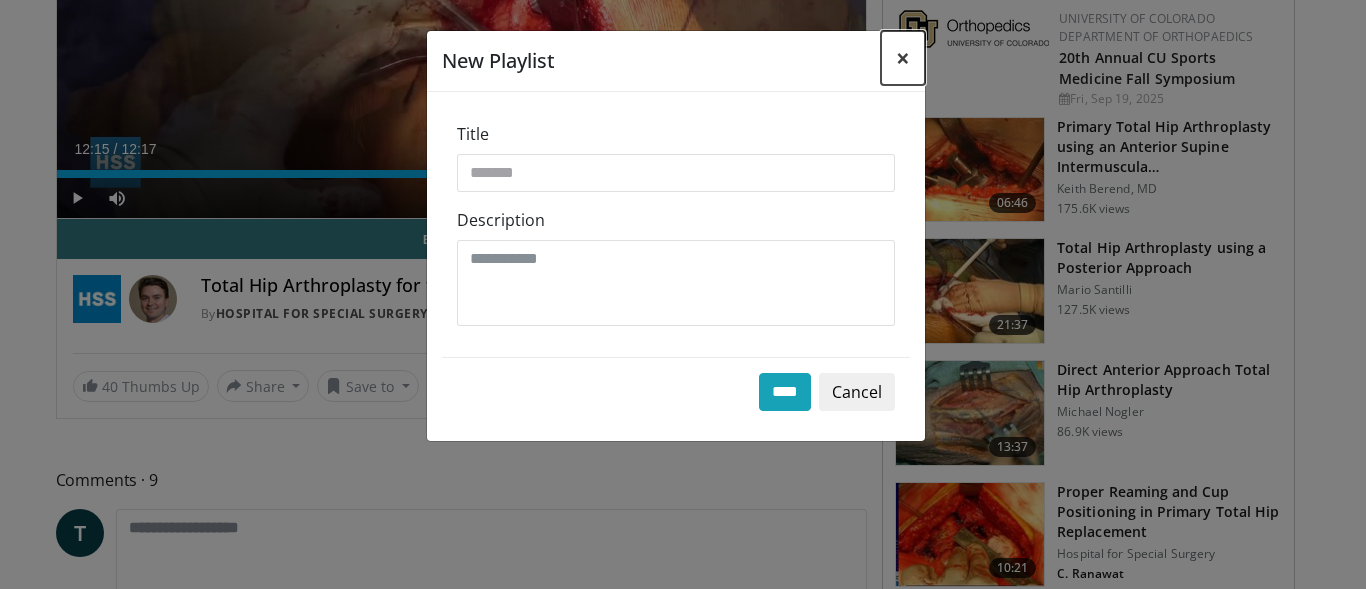 click on "×" at bounding box center [903, 58] 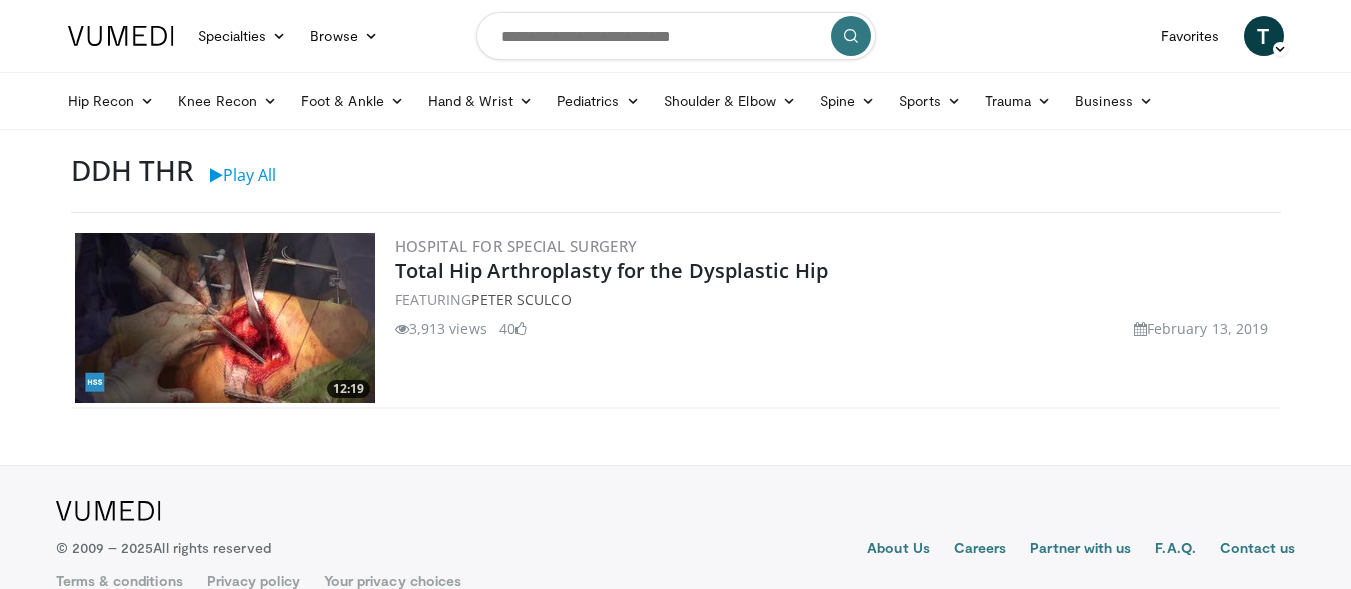 scroll, scrollTop: 34, scrollLeft: 0, axis: vertical 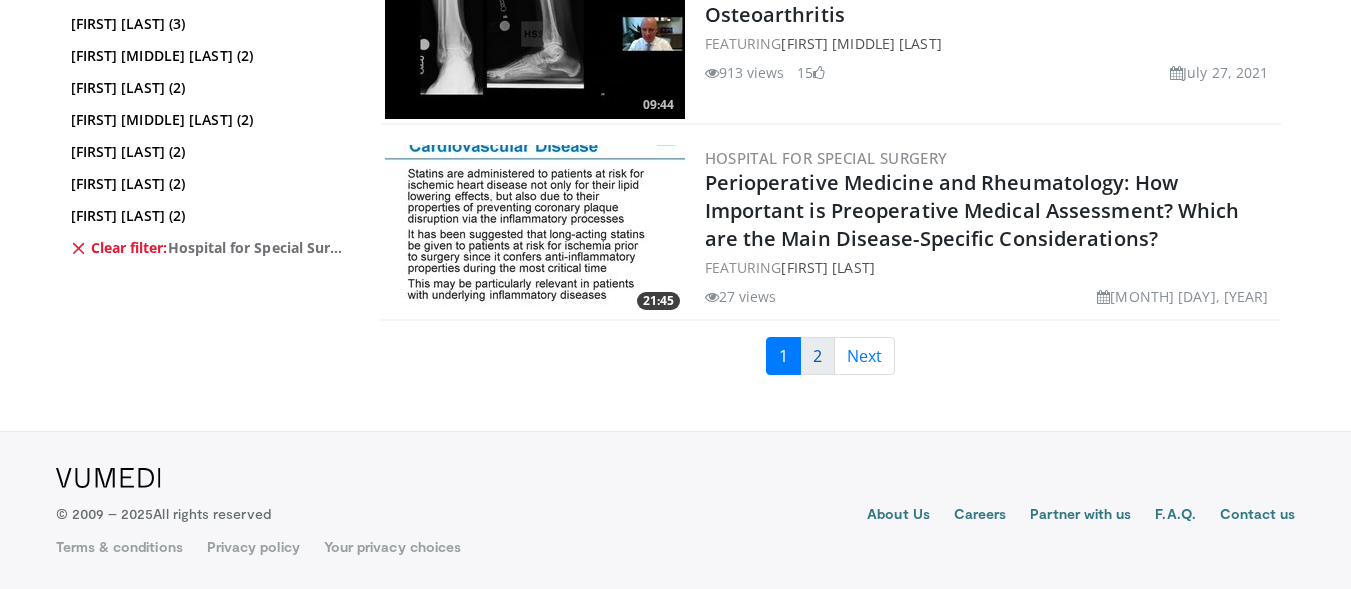 click on "2" at bounding box center (817, 356) 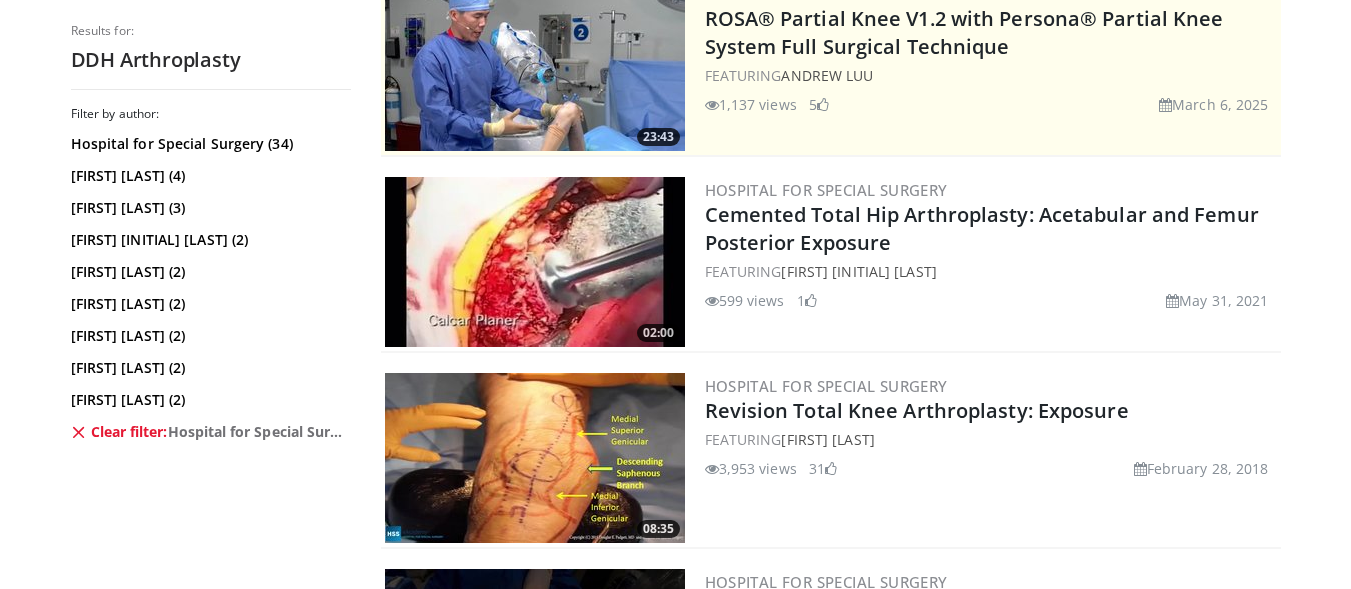 scroll, scrollTop: 0, scrollLeft: 0, axis: both 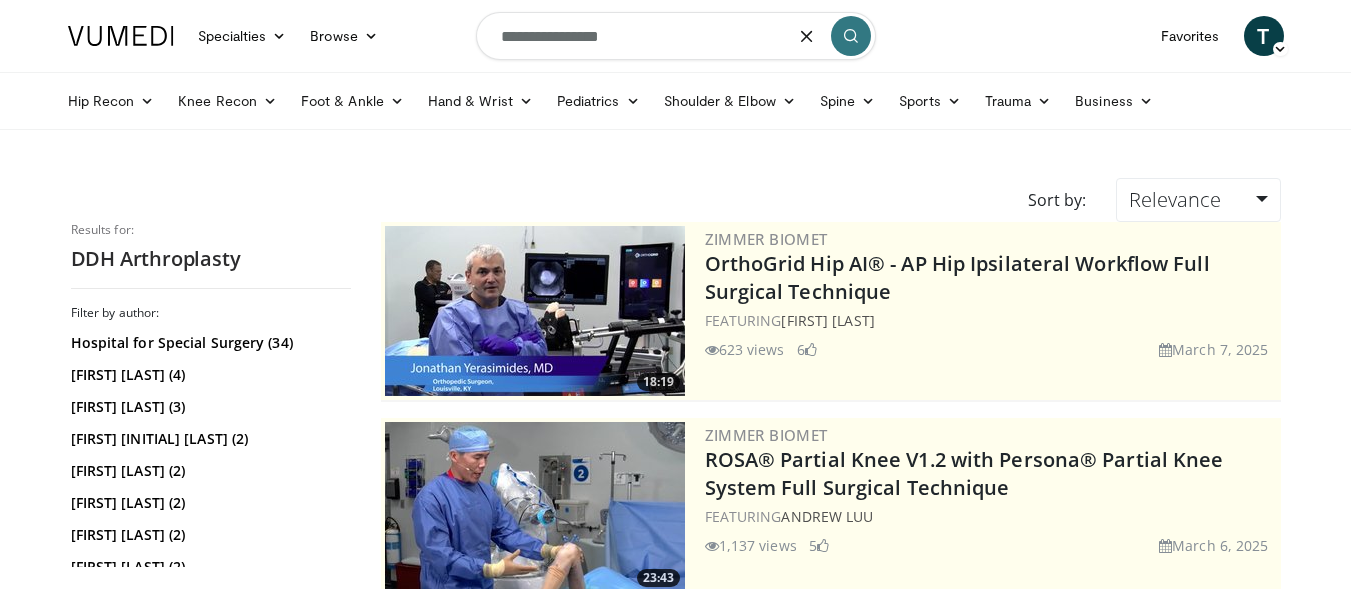 drag, startPoint x: 630, startPoint y: 31, endPoint x: 397, endPoint y: 55, distance: 234.23279 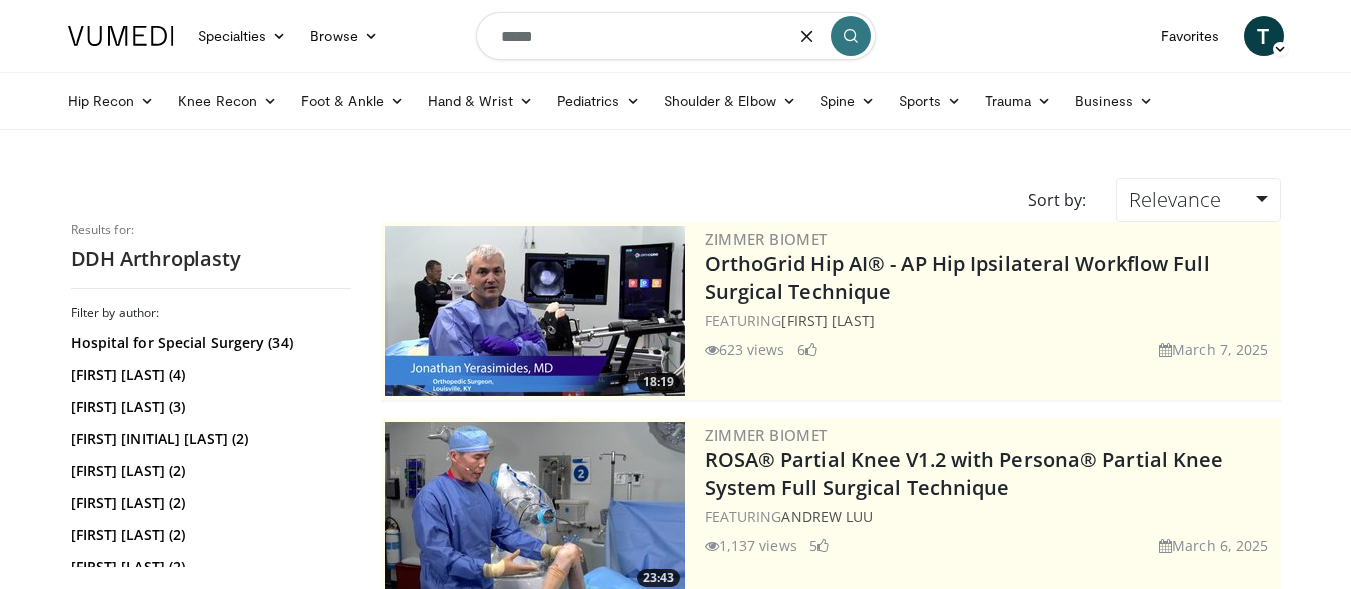 type on "*****" 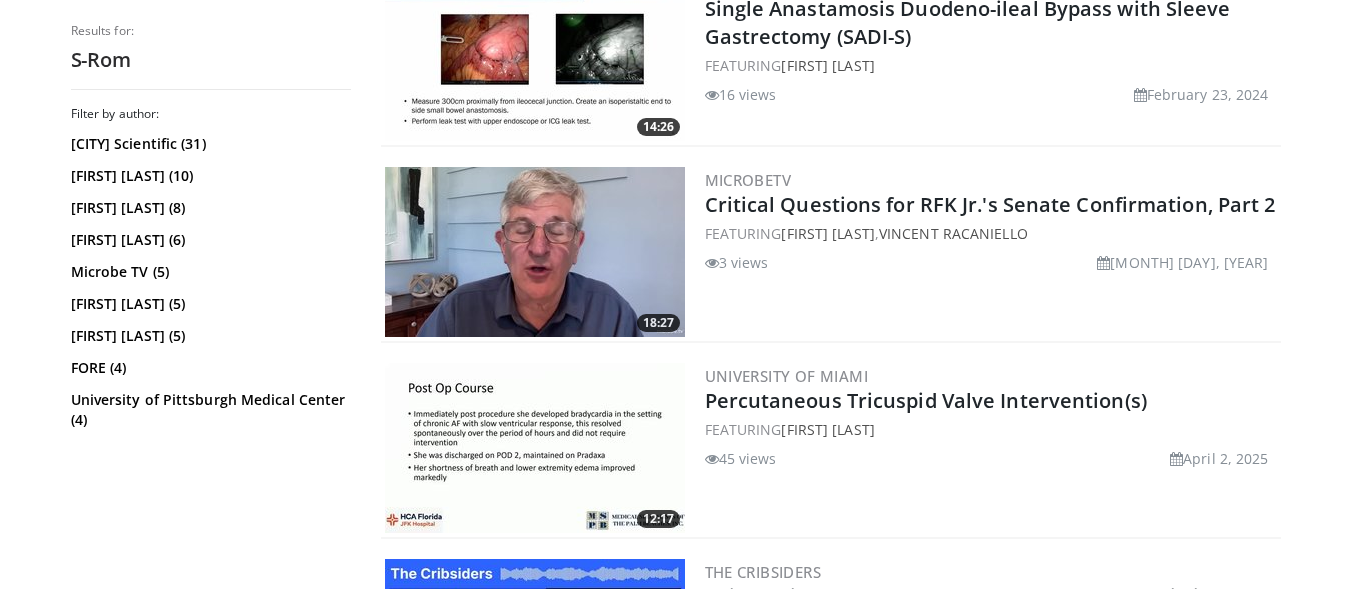 scroll, scrollTop: 3392, scrollLeft: 0, axis: vertical 